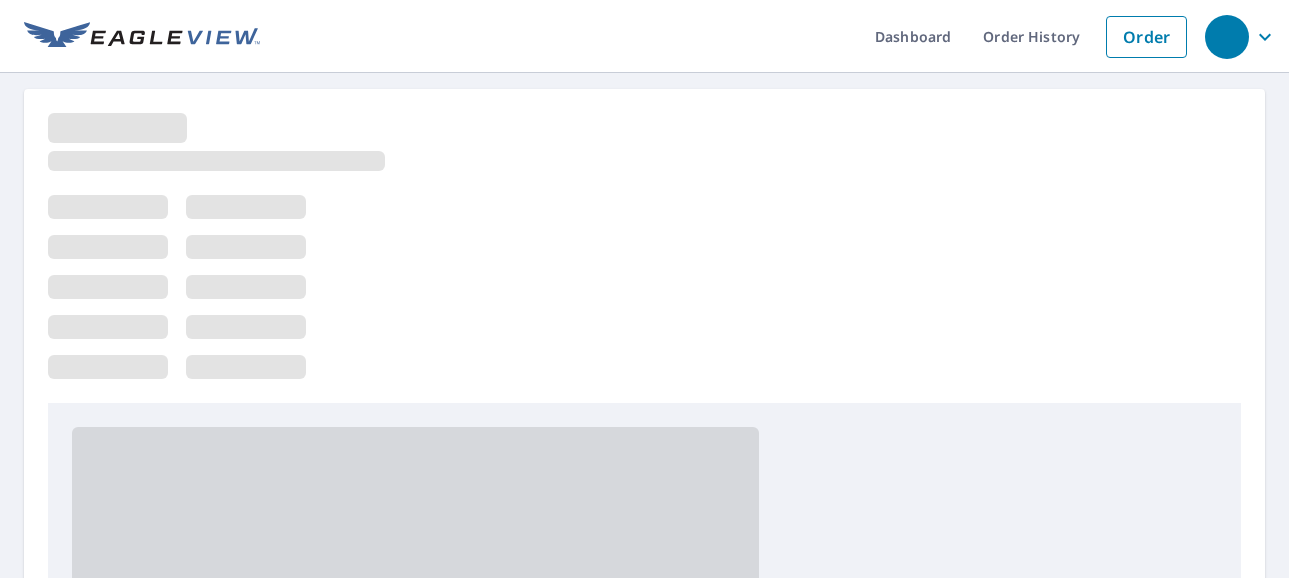 scroll, scrollTop: 0, scrollLeft: 0, axis: both 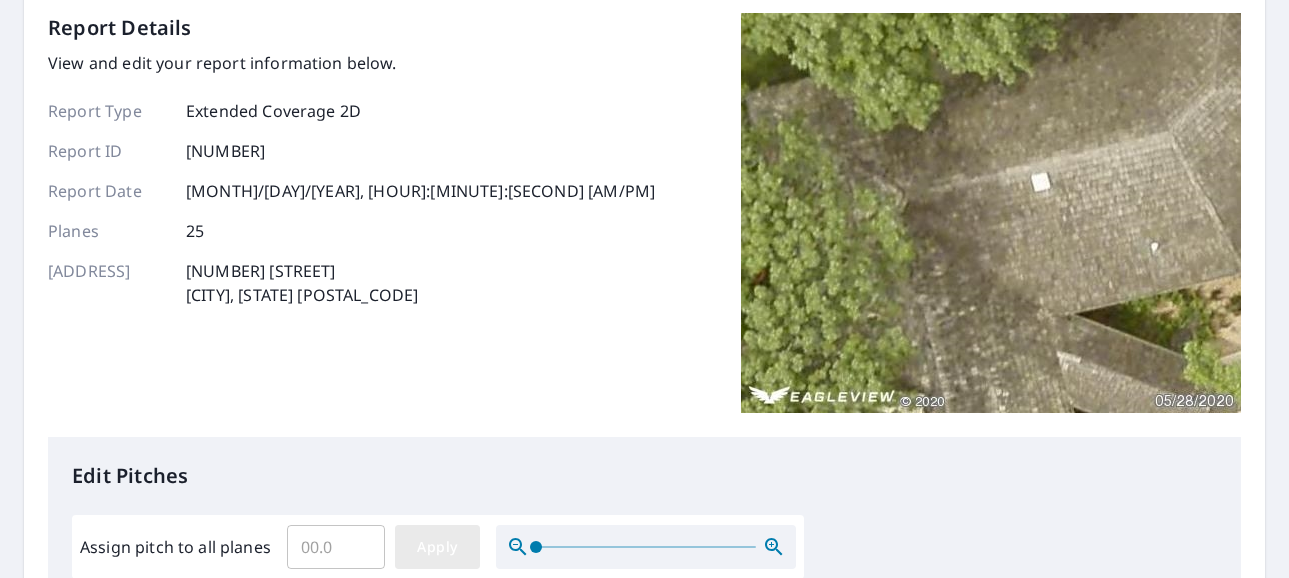 click on "Apply" at bounding box center (437, 547) 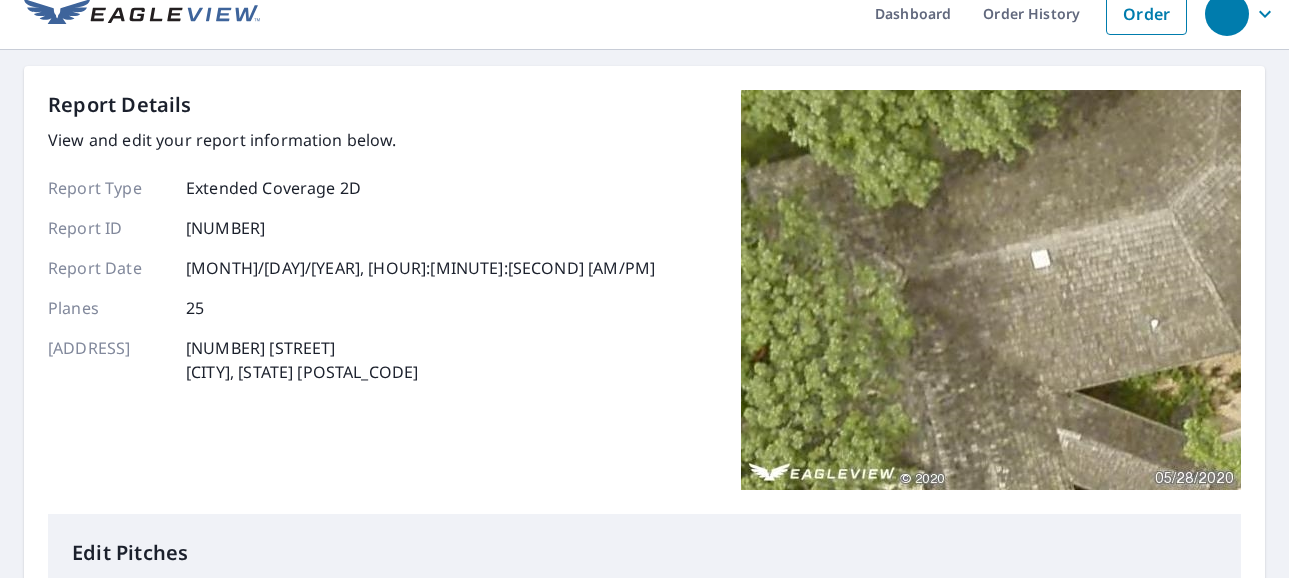 scroll, scrollTop: 0, scrollLeft: 0, axis: both 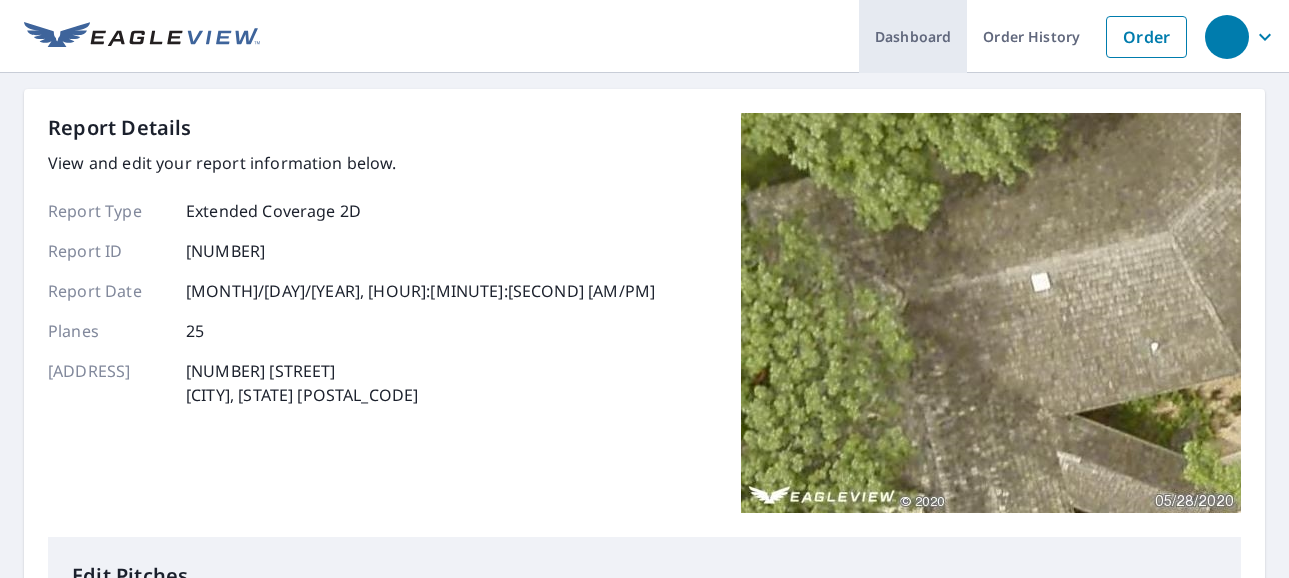 click on "Dashboard" at bounding box center [913, 36] 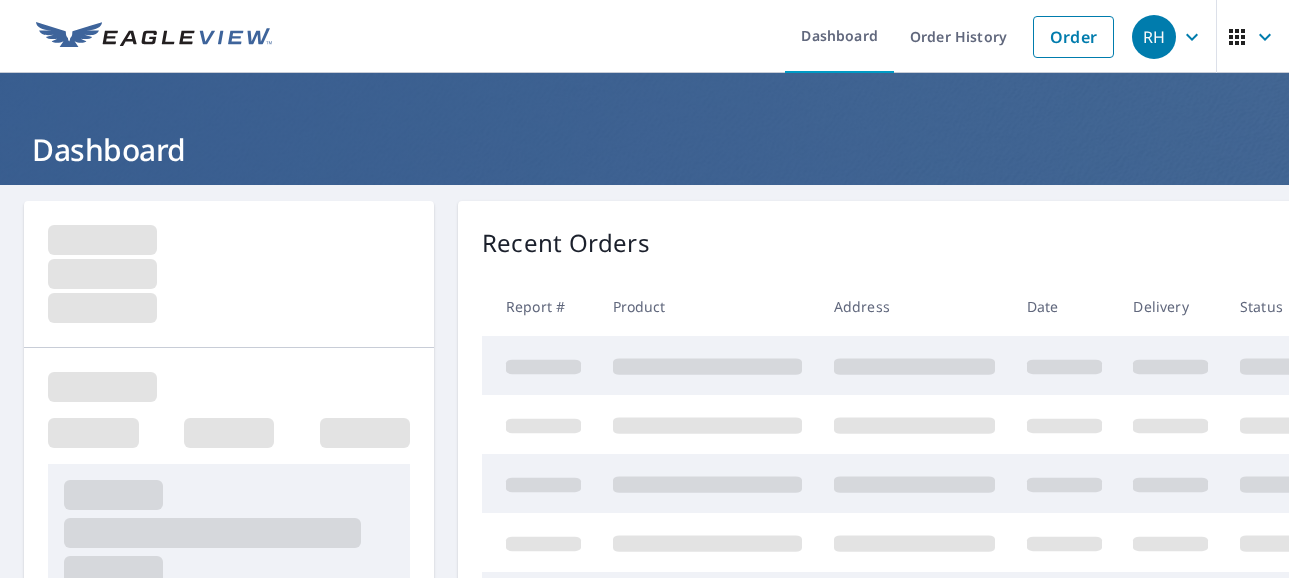 scroll, scrollTop: 0, scrollLeft: 0, axis: both 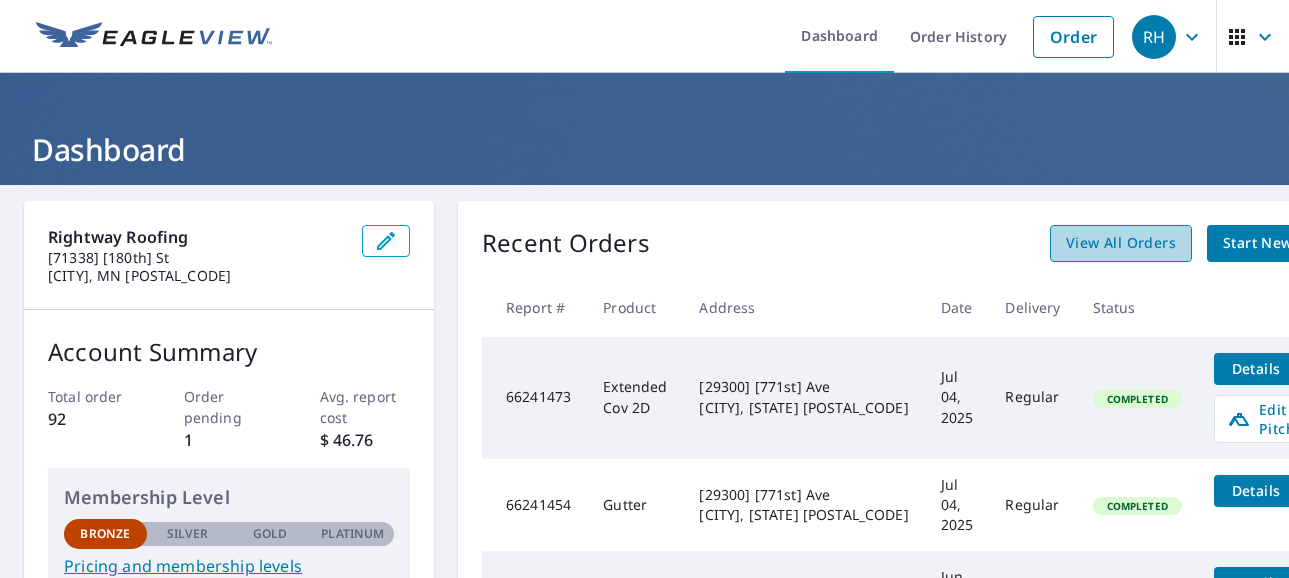 click on "View All Orders" at bounding box center [1121, 243] 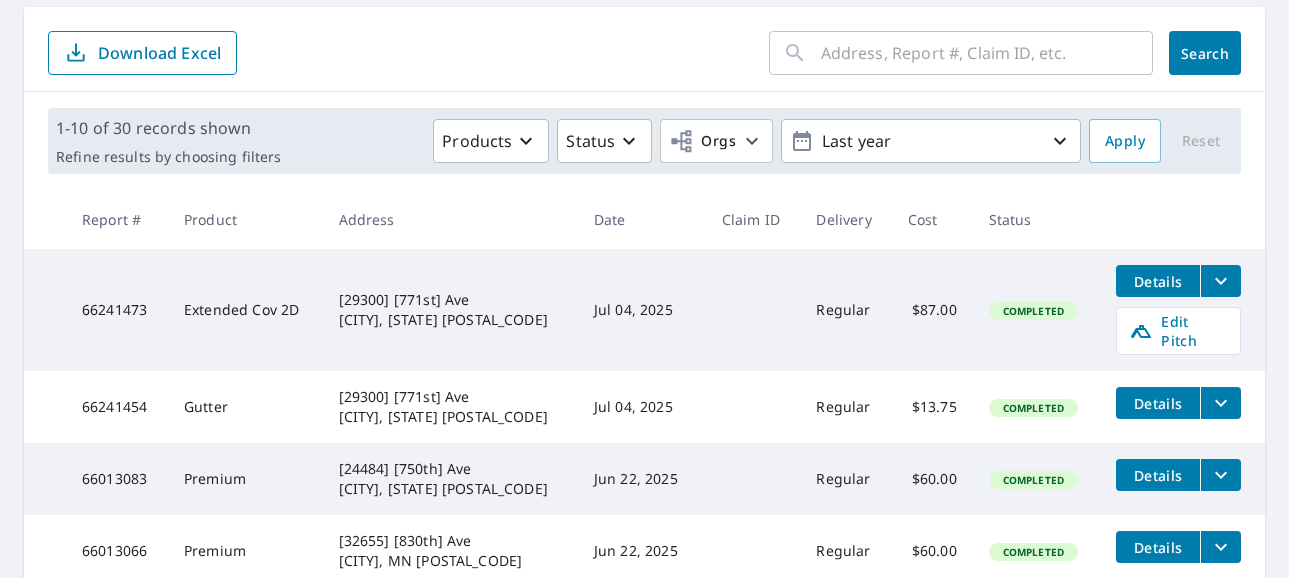 scroll, scrollTop: 200, scrollLeft: 0, axis: vertical 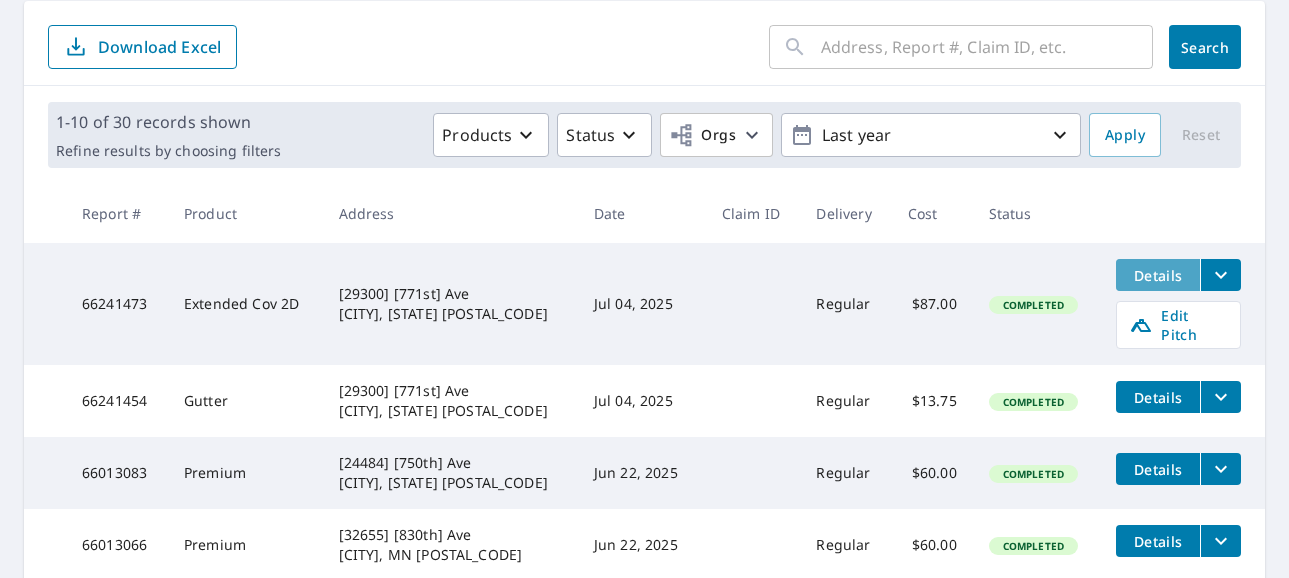 click on "Details" at bounding box center (1158, 275) 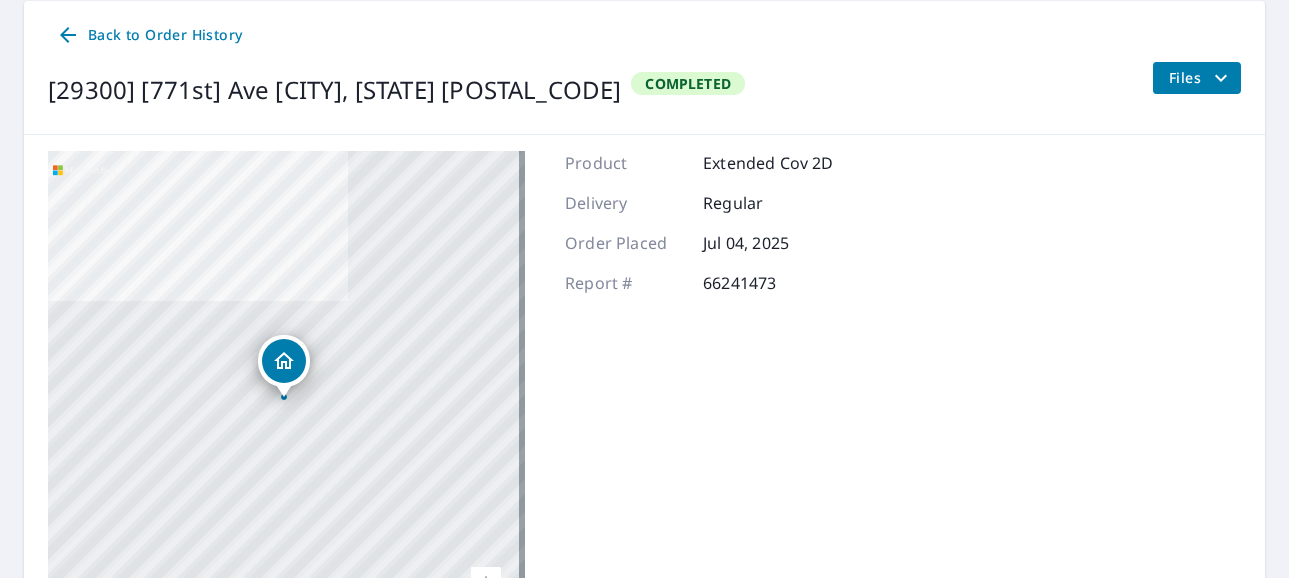 click at bounding box center (284, 360) 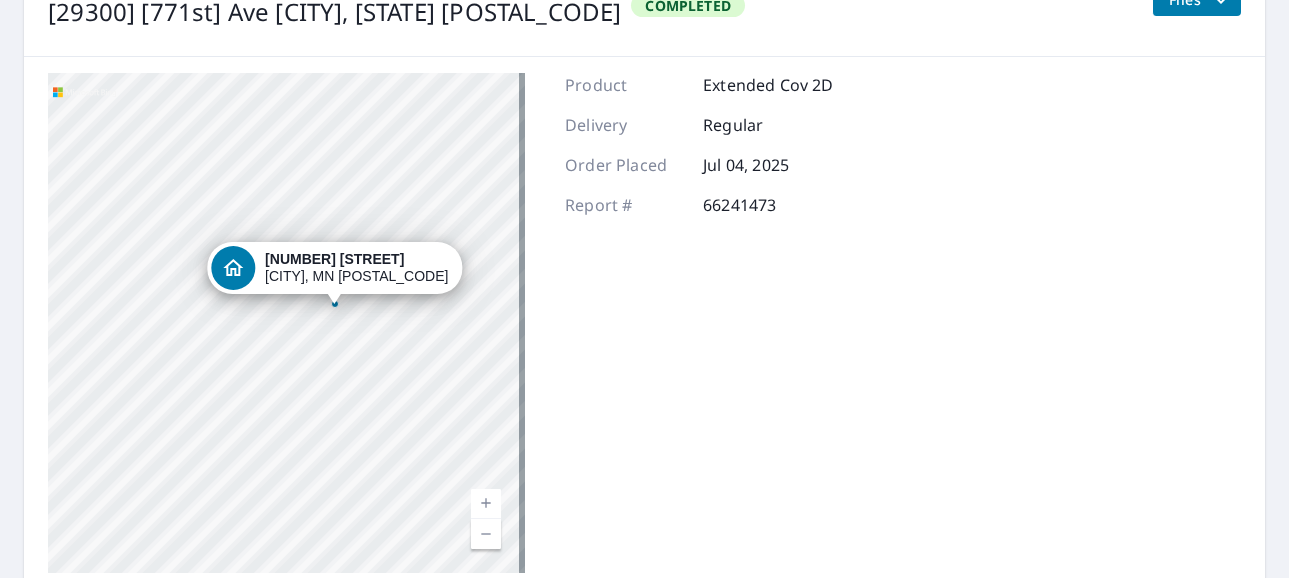 drag, startPoint x: 815, startPoint y: 410, endPoint x: 780, endPoint y: 412, distance: 35.057095 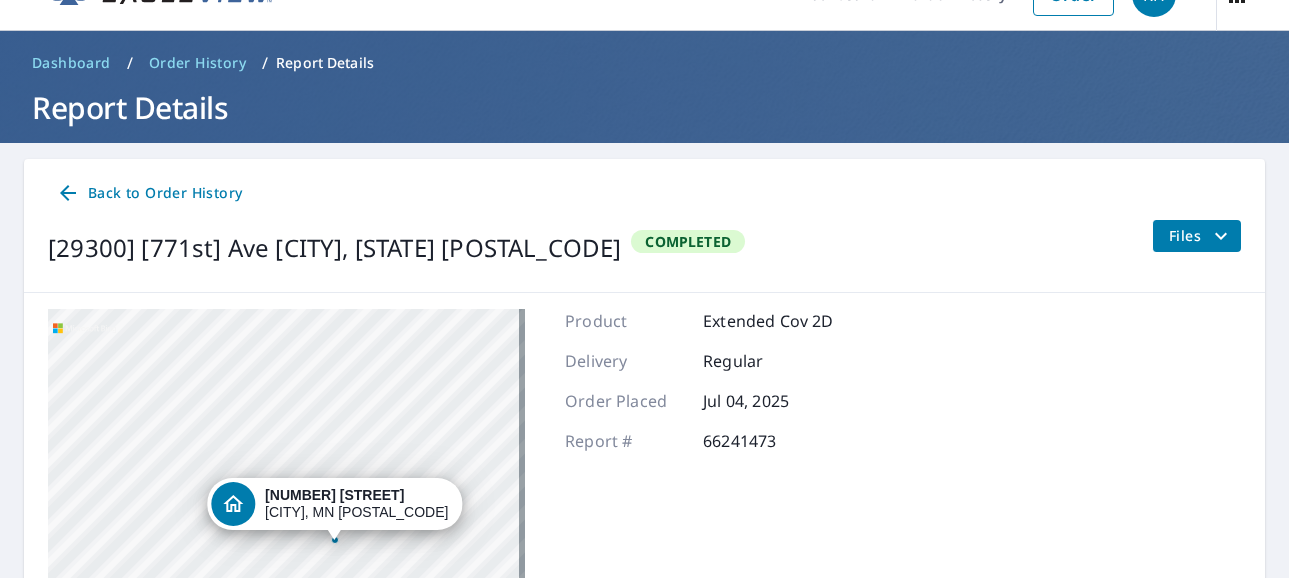 scroll, scrollTop: 0, scrollLeft: 0, axis: both 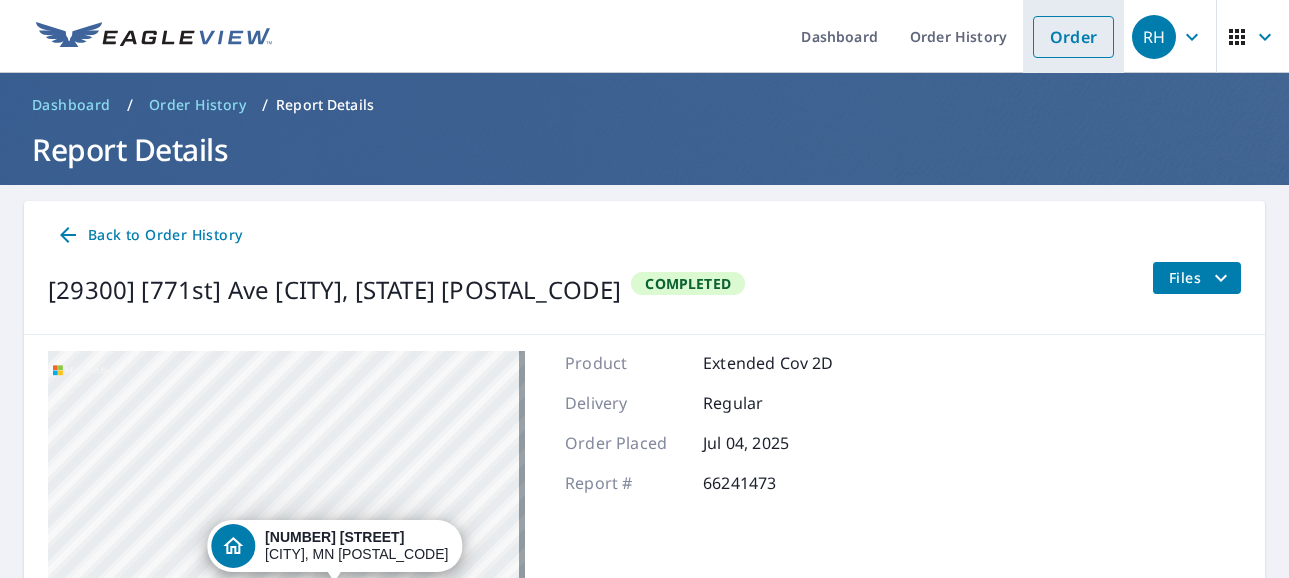 click on "Order" at bounding box center [1073, 37] 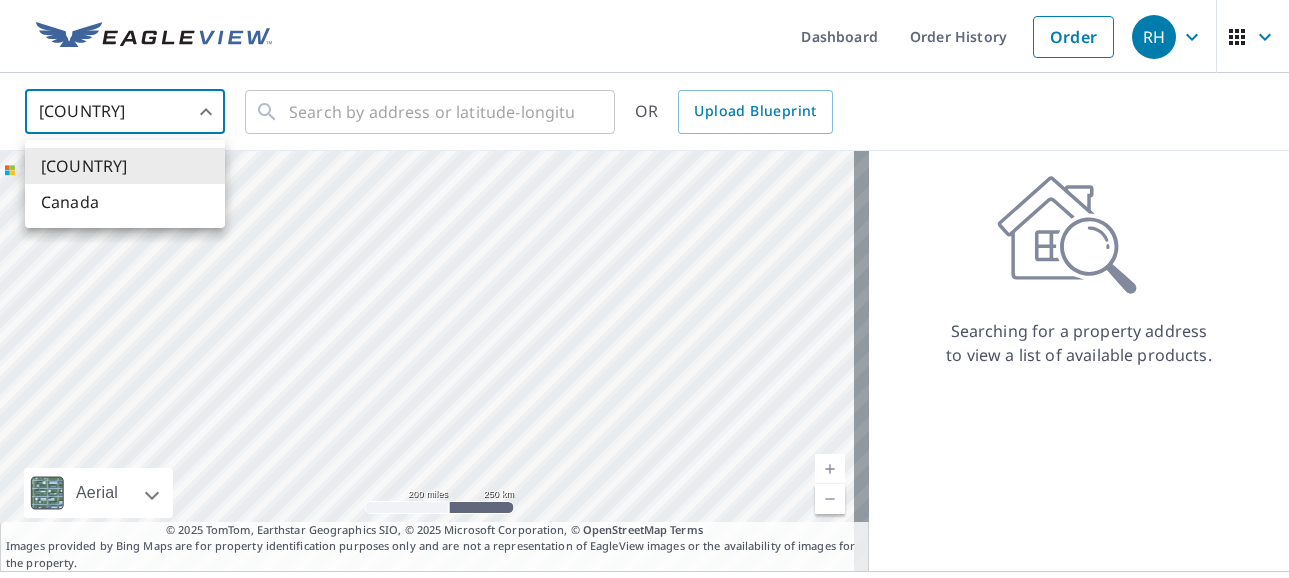 click on "RH RH
Dashboard Order History Order RH United States US ​ ​ OR Upload Blueprint Aerial Road A standard road map Aerial A detailed look from above Labels Labels 200 miles 250 km © 2025 TomTom, Earthstar Geographics  SIO, © 2025 Microsoft Corporation Terms © 2025 TomTom, Earthstar Geographics SIO, © 2025 Microsoft Corporation, ©   OpenStreetMap   Terms Images provided by Bing Maps are for property identification purposes only and are not a representation of EagleView images or the availability of images for the property. Searching for a property address to view a list of available products. Terms of Use  |  Privacy Policy © 2025 Eagle View Technologies, Inc. and Pictometry International Corp. All Rights Reserved. Reports issued by EagleView Technologies are covered by   one or more international and U.S. patents and pending applications, including U.S. Patent Nos. 8,078,436; 8,145,578; 8,170,840; 8,209,152;
X United States Canada" at bounding box center [644, 289] 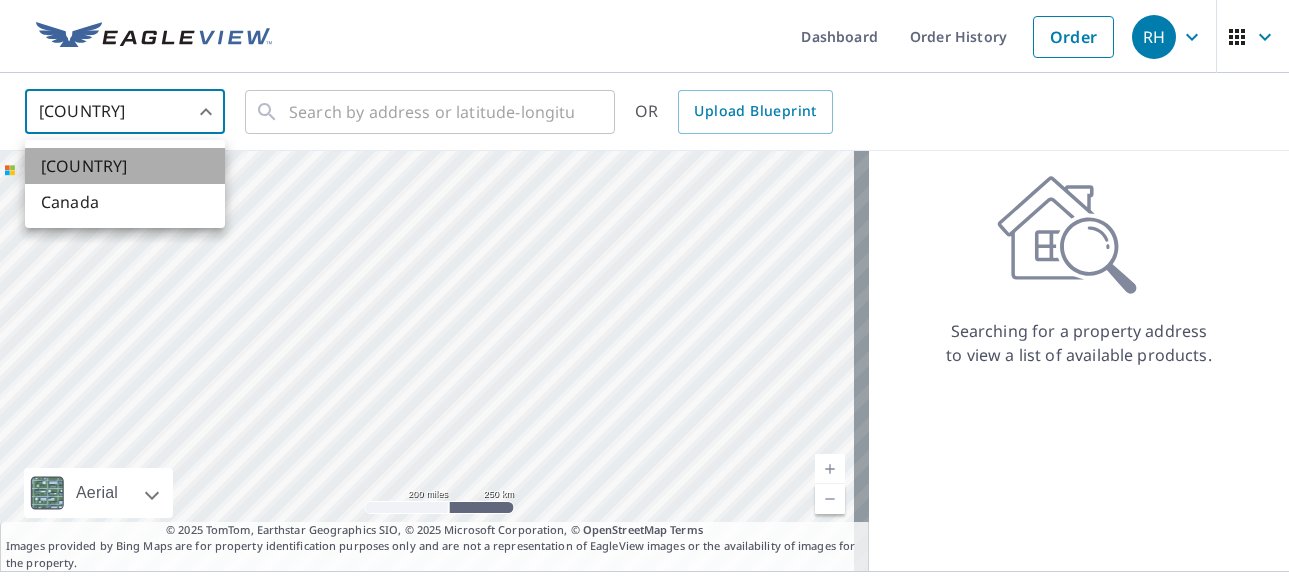 click on "[COUNTRY]" at bounding box center [125, 166] 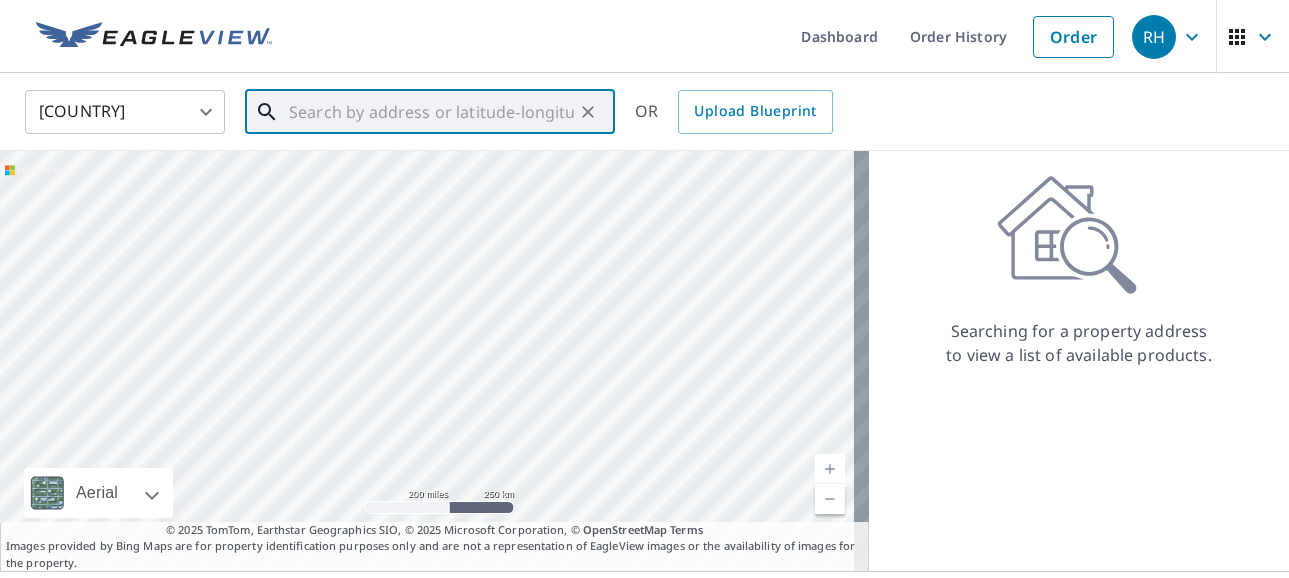 click at bounding box center [431, 112] 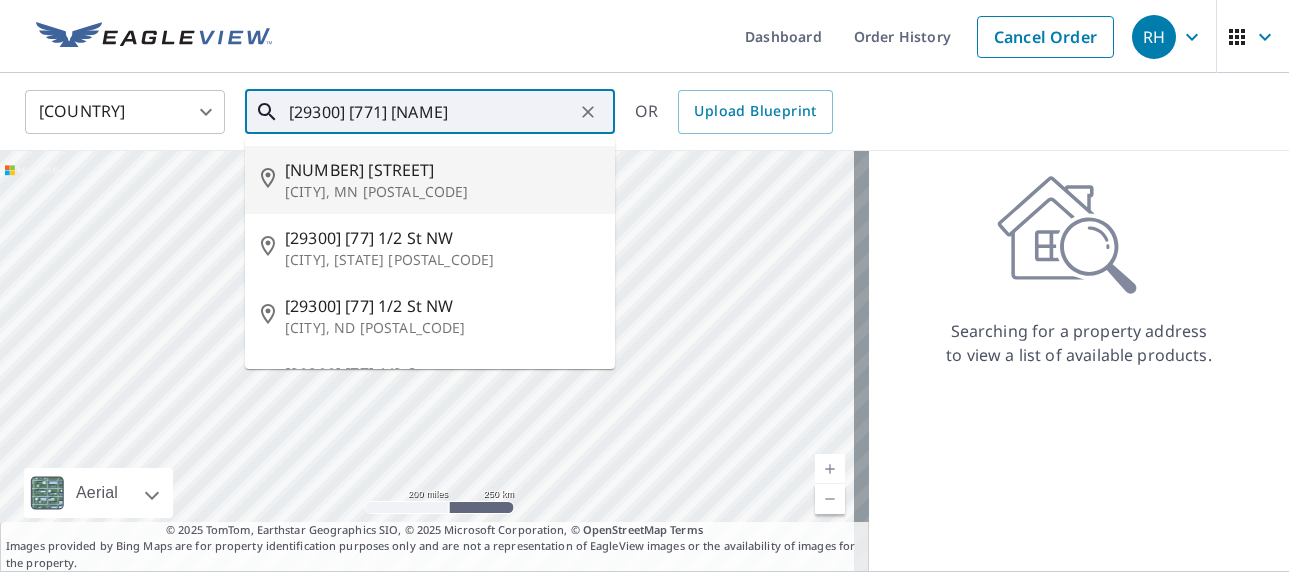 click on "[29300] [771] [NAME]" at bounding box center (431, 112) 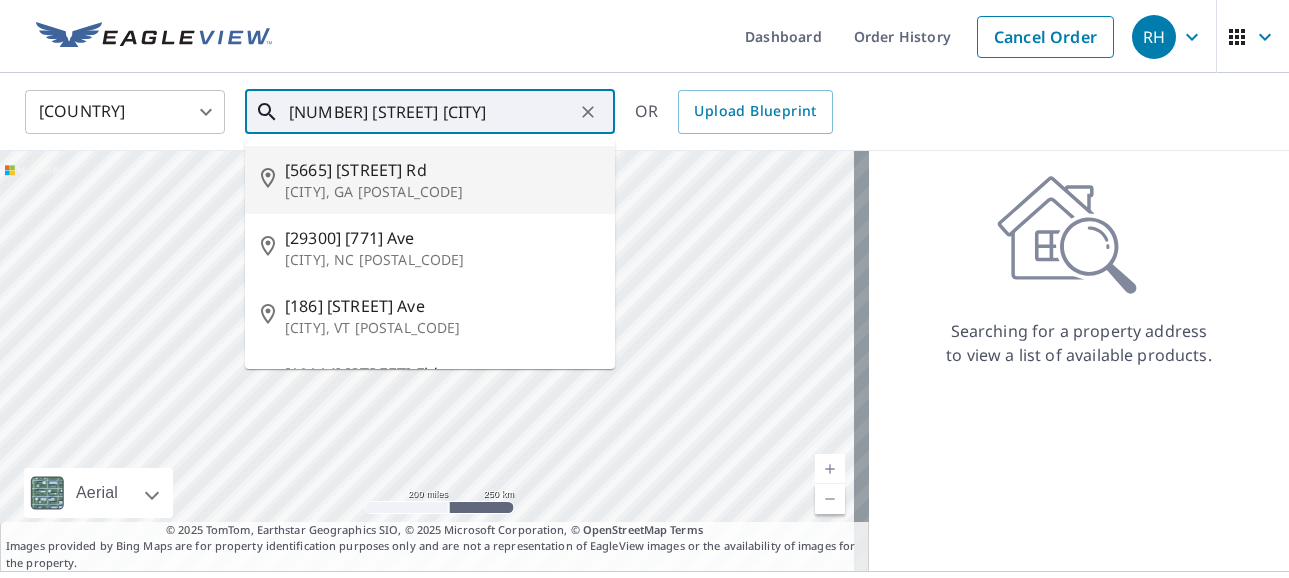 click on "[NUMBER] [STREET] [CITY]" at bounding box center (431, 112) 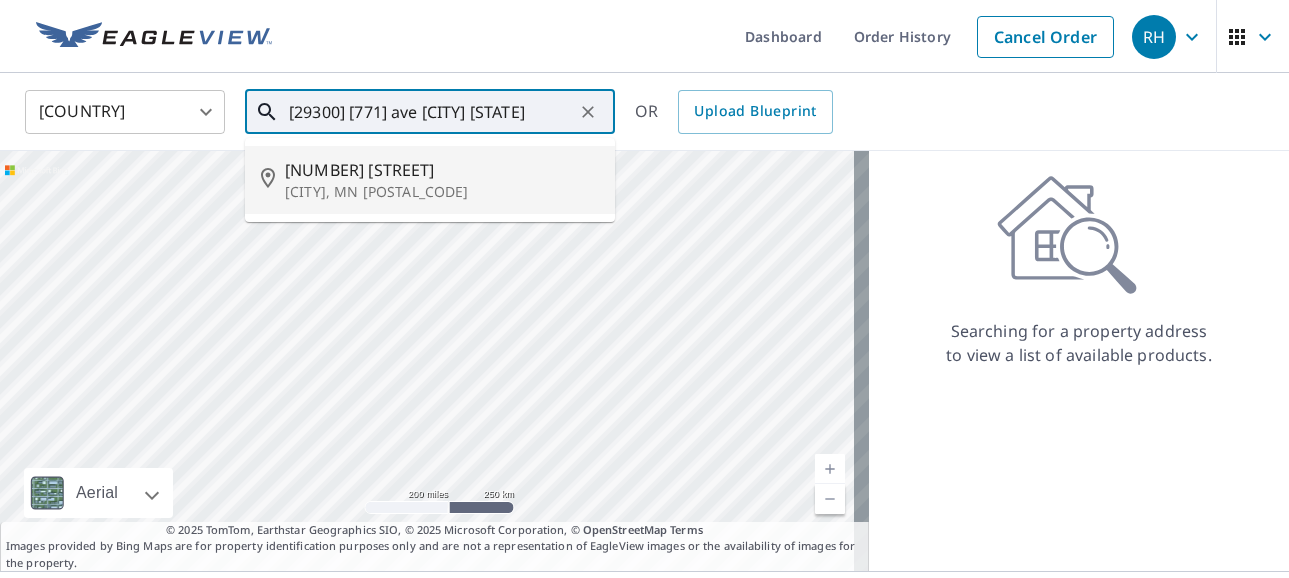 click on "[NUMBER] [STREET]" at bounding box center [442, 170] 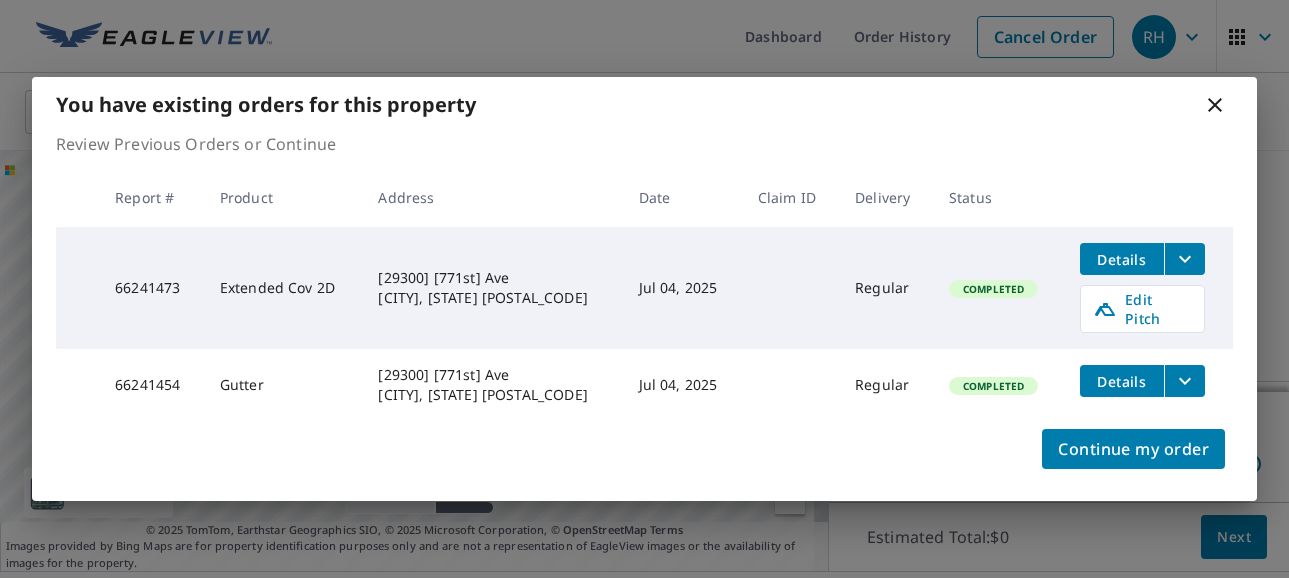 click at bounding box center (1215, 105) 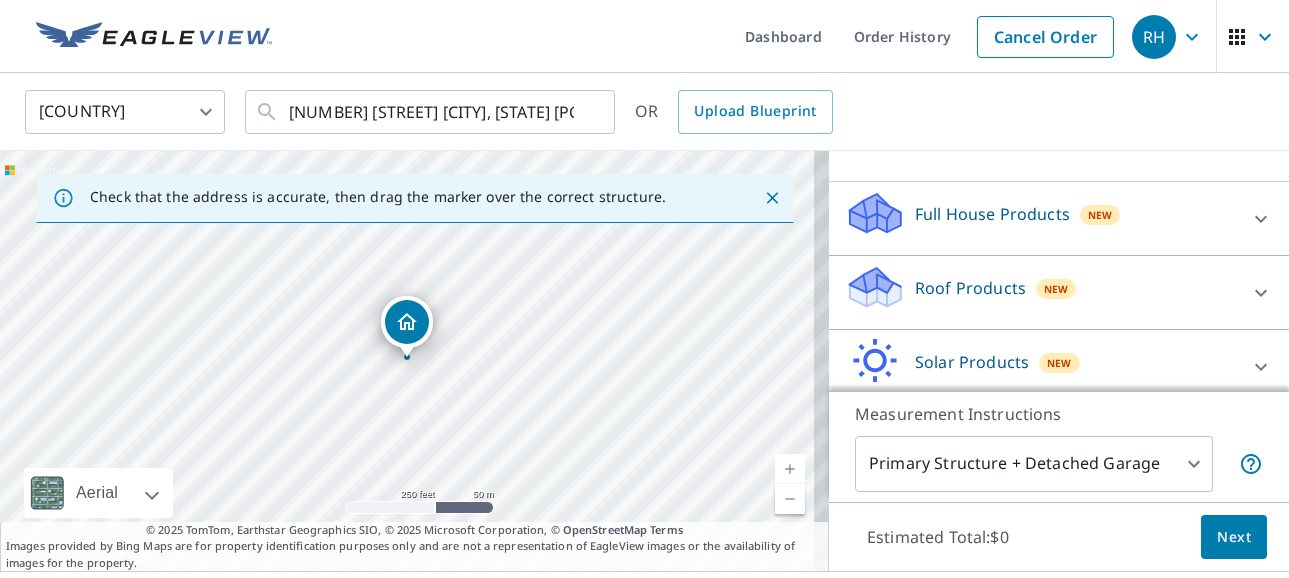 scroll, scrollTop: 263, scrollLeft: 0, axis: vertical 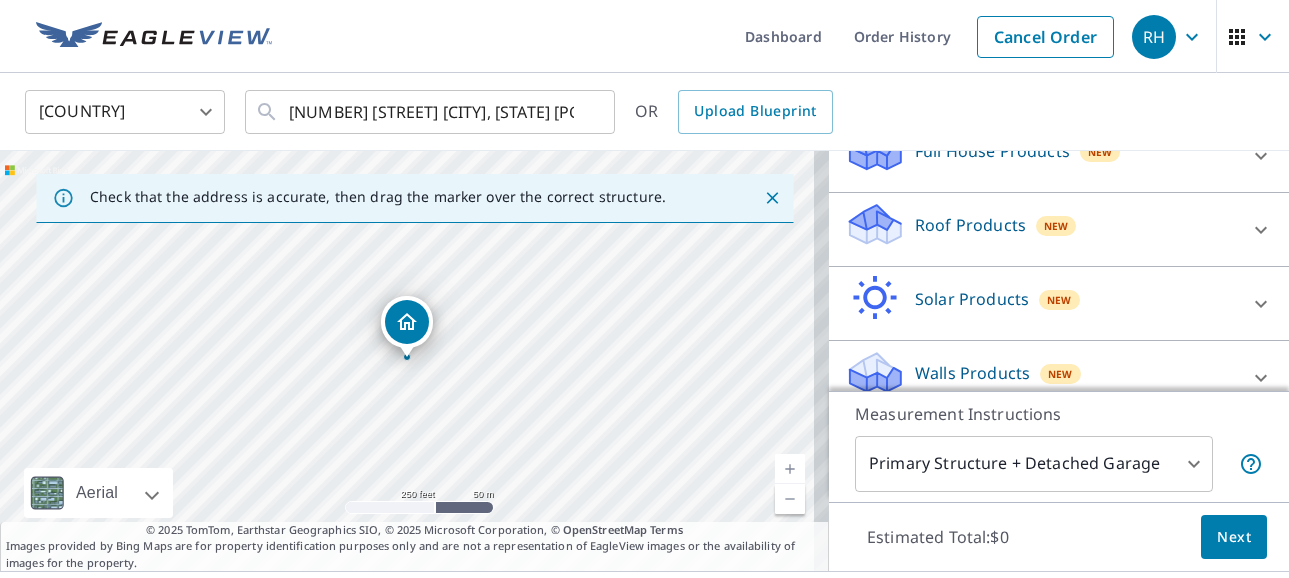 click on "New" at bounding box center (1100, 152) 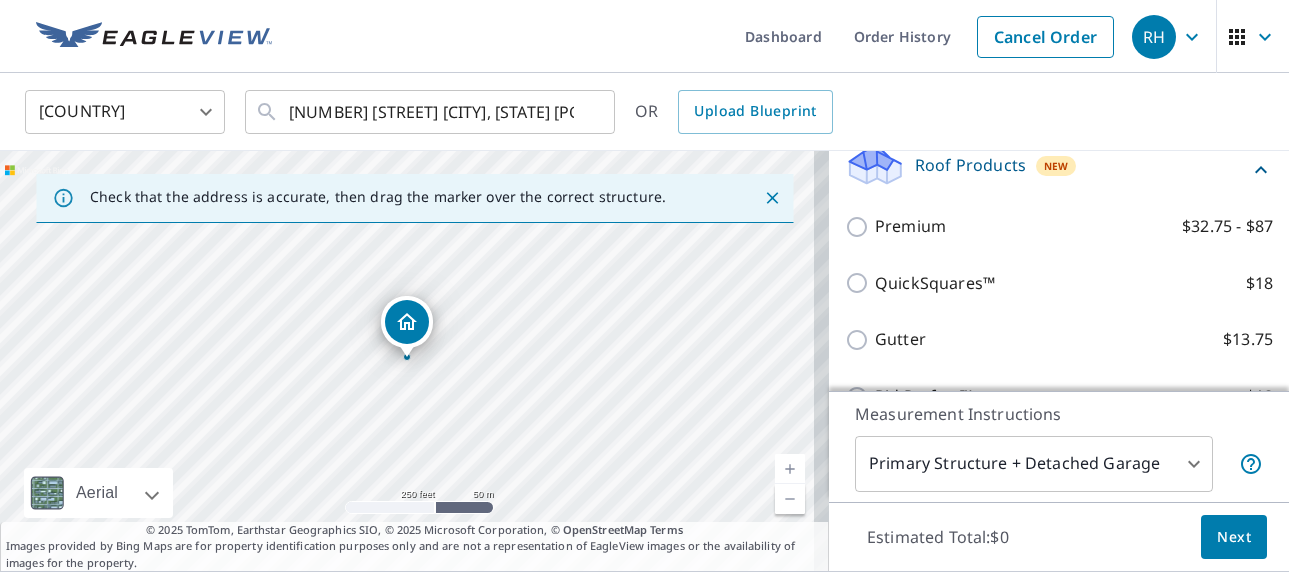 scroll, scrollTop: 490, scrollLeft: 0, axis: vertical 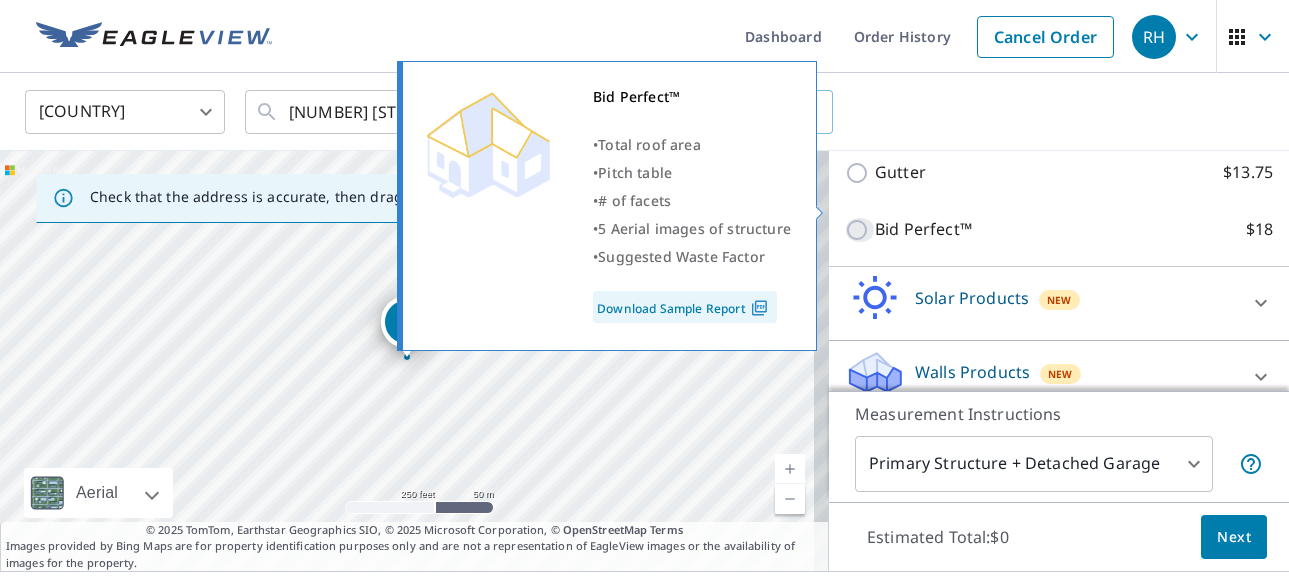 click on "Bid Perfect™ $18" at bounding box center [860, 230] 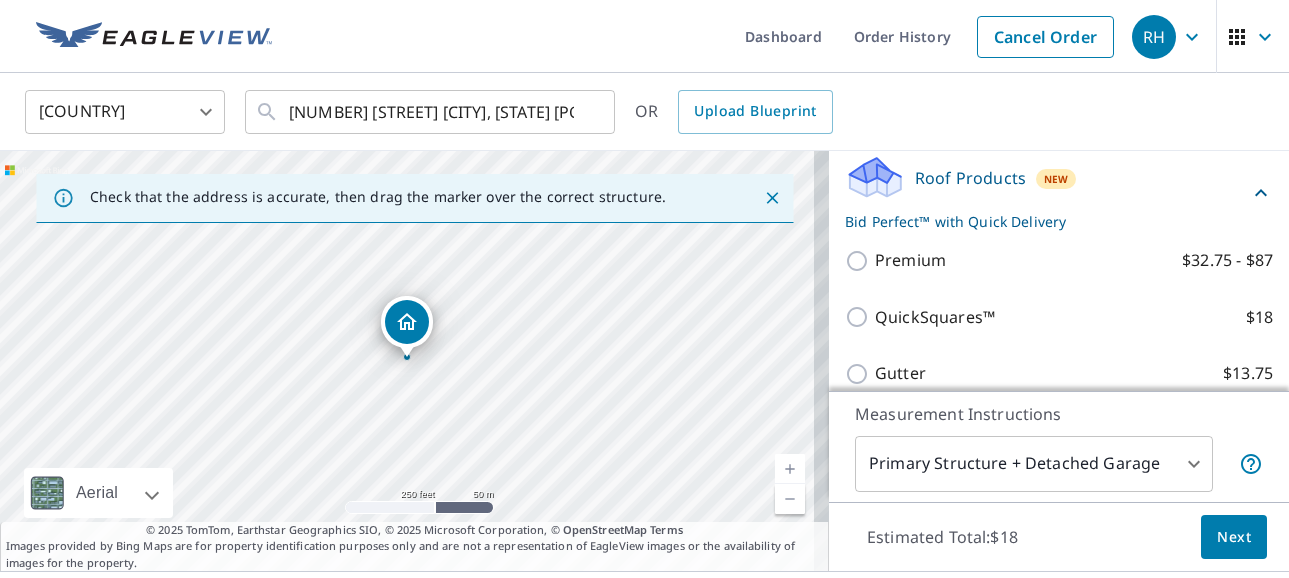 scroll, scrollTop: 311, scrollLeft: 0, axis: vertical 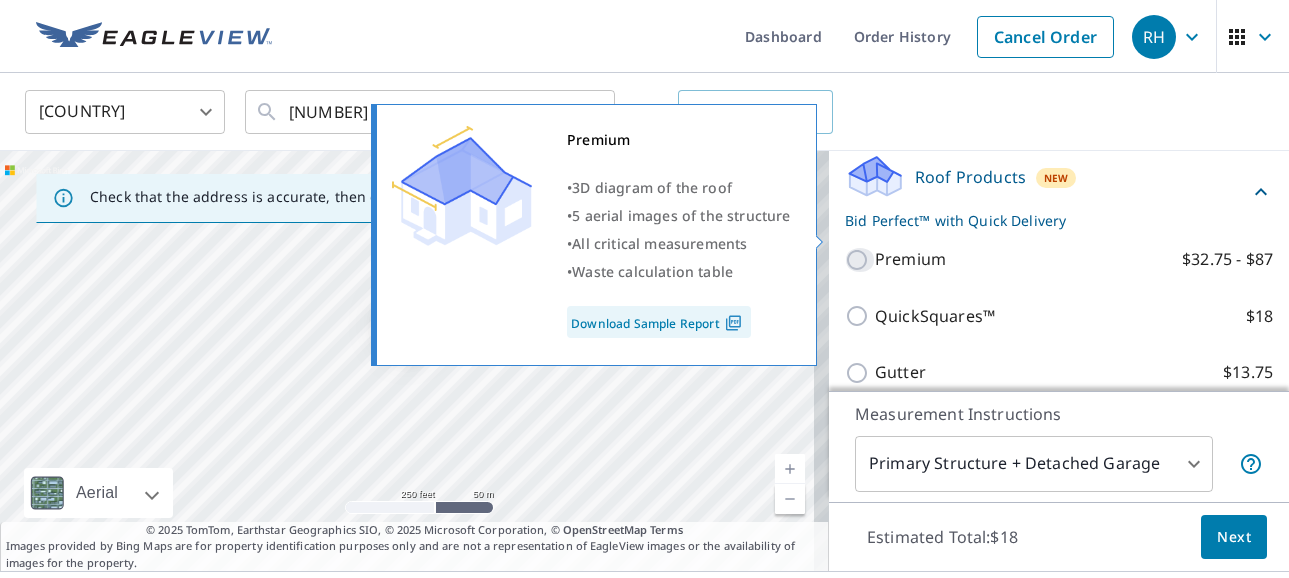 click on "Premium $32.75 - $87" at bounding box center (860, 260) 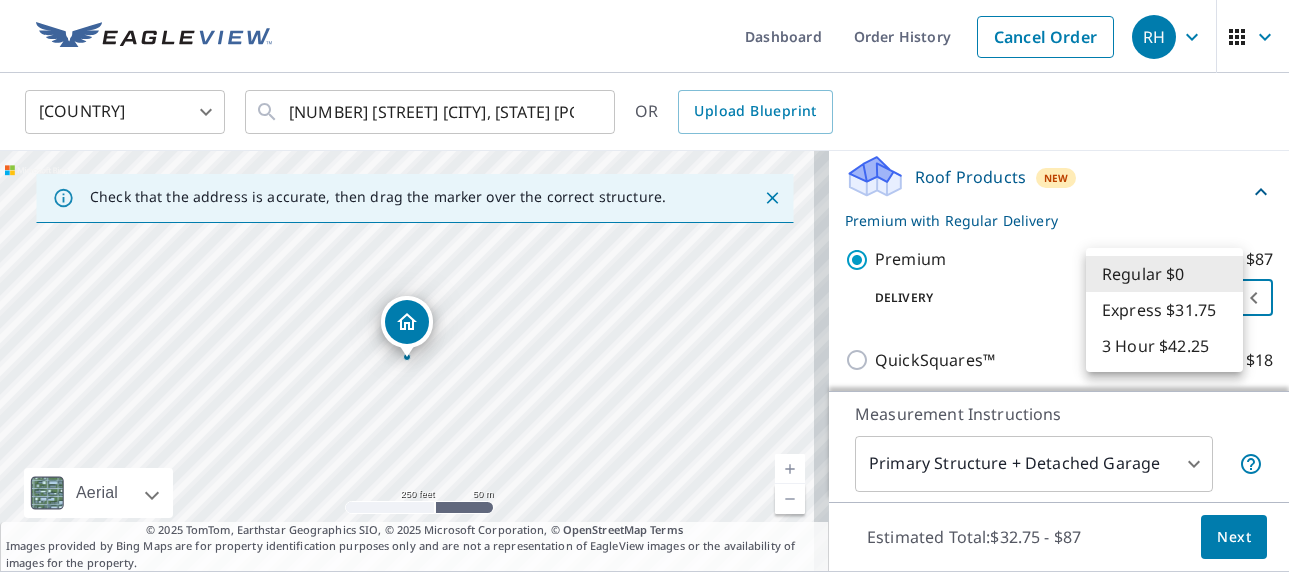 click on "RH RH
Dashboard Order History Cancel Order RH United States US ​ [29300] [771st] Ave [CITY], [STATE] [POSTAL_CODE] ​ OR Upload Blueprint Check that the address is accurate, then drag the marker over the correct structure. [29300] [771st] Ave [CITY], [STATE] [POSTAL_CODE] Aerial Road A standard road map Aerial A detailed look from above Labels Labels 250 feet 50 m © 2025 TomTom, © Vexcel Imaging, © 2025 Microsoft Corporation,  © OpenStreetMap Terms © 2025 TomTom, Earthstar Geographics SIO, © 2025 Microsoft Corporation, ©   OpenStreetMap   Terms Images provided by Bing Maps are for property identification purposes only and are not a representation of EagleView images or the availability of images for the property. PROPERTY TYPE Residential Commercial Multi-Family This is a complex BUILDING ID [29300] [771st] Ave, [CITY], [STATE], [POSTAL_CODE] Full House Products New Full House™ $105 Roof Products New Premium with Regular Delivery Premium $32.75 - $87 Delivery Regular $0 8 ​ QuickSquares™ $18 Gutter $13.75 Bid Perfect™" at bounding box center [644, 289] 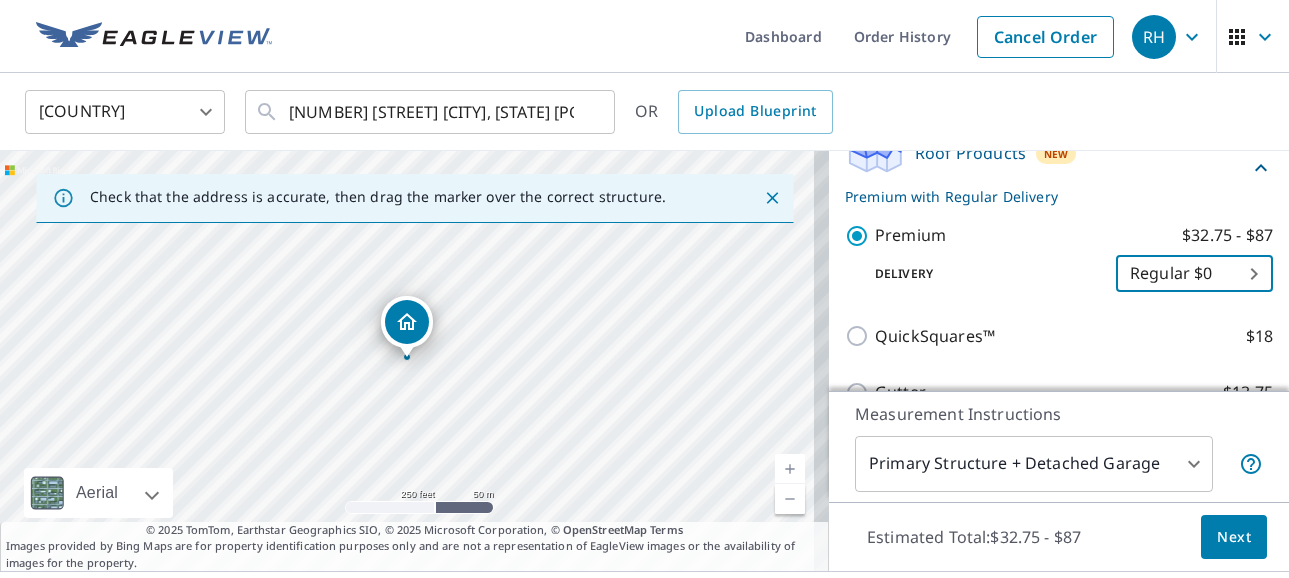 scroll, scrollTop: 255, scrollLeft: 0, axis: vertical 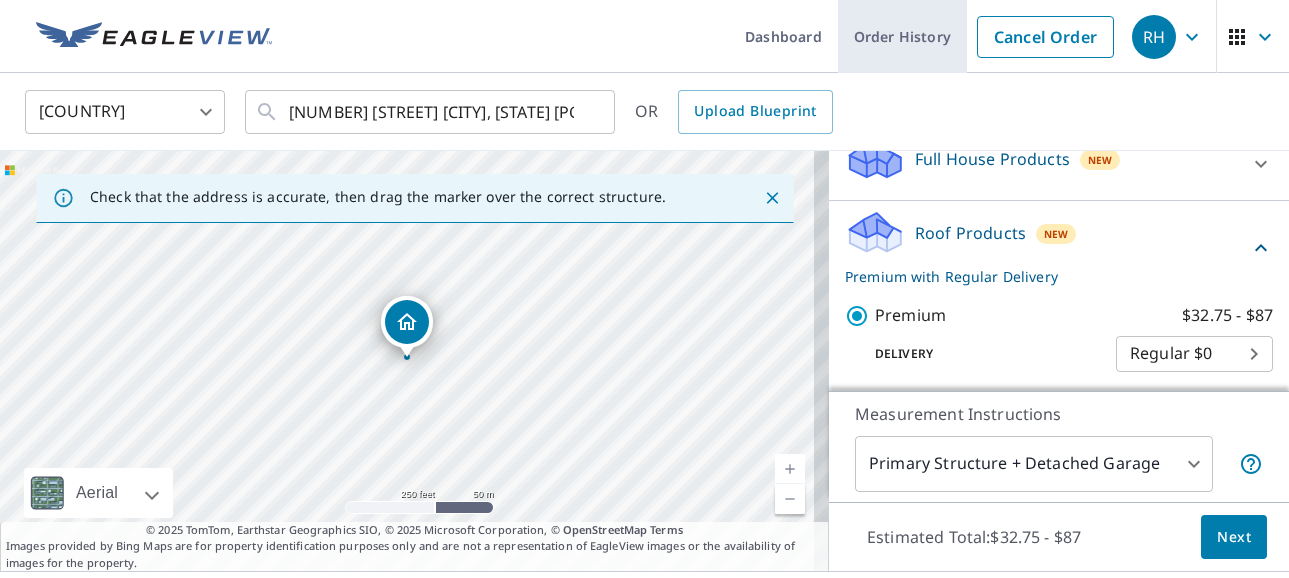click on "Order History" at bounding box center [902, 36] 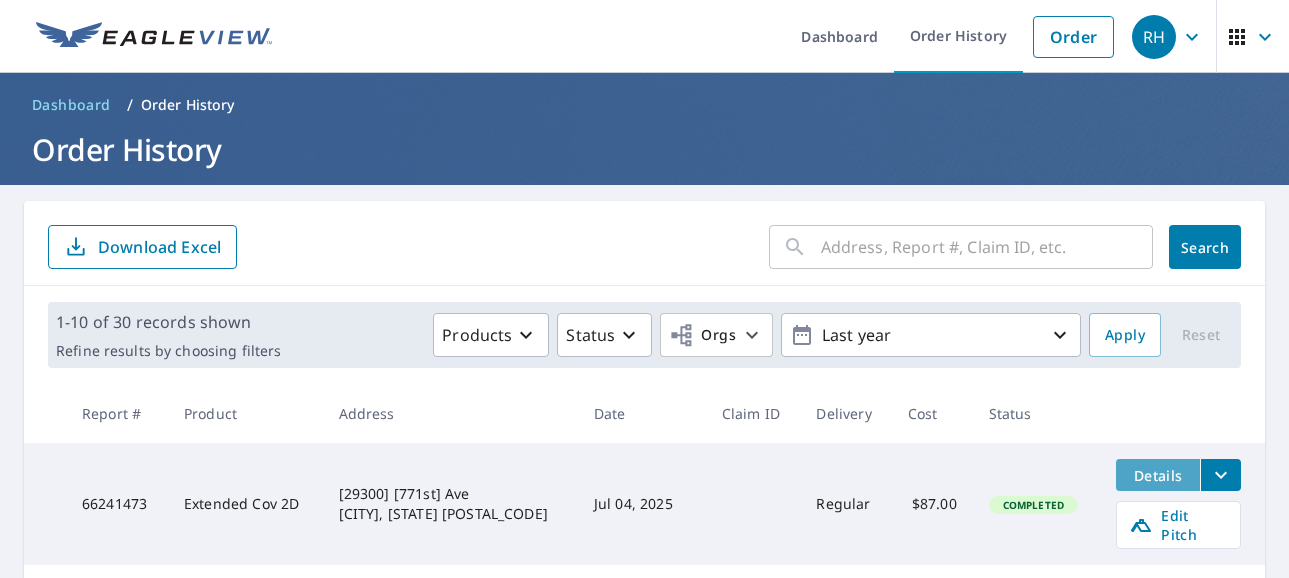 click on "Details" at bounding box center (1158, 475) 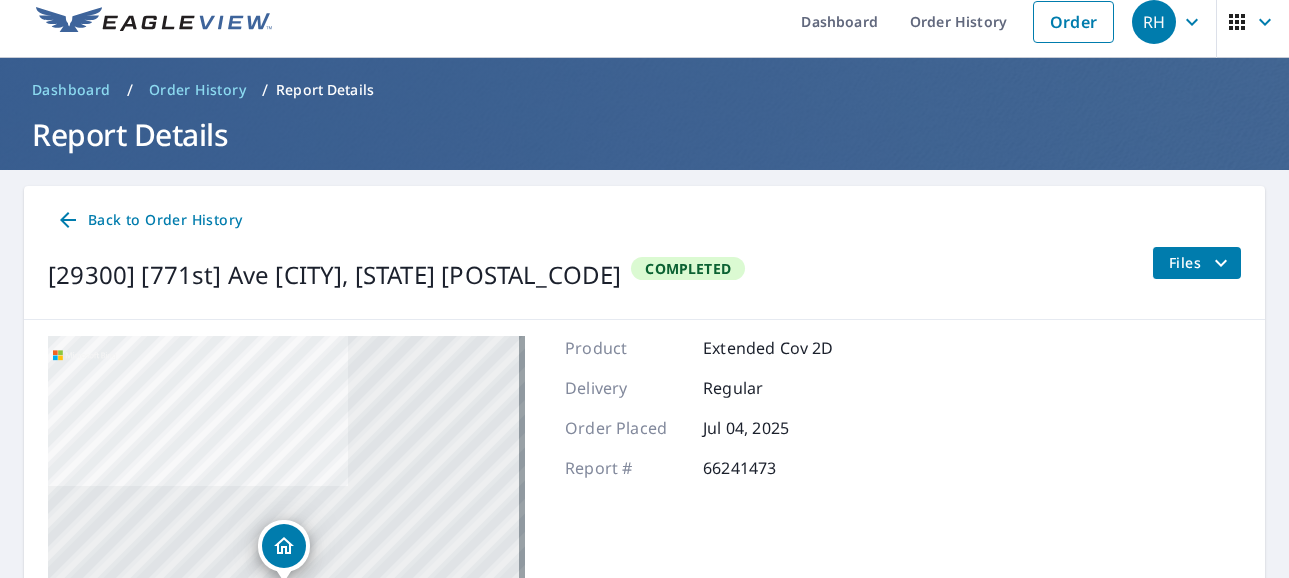 scroll, scrollTop: 0, scrollLeft: 0, axis: both 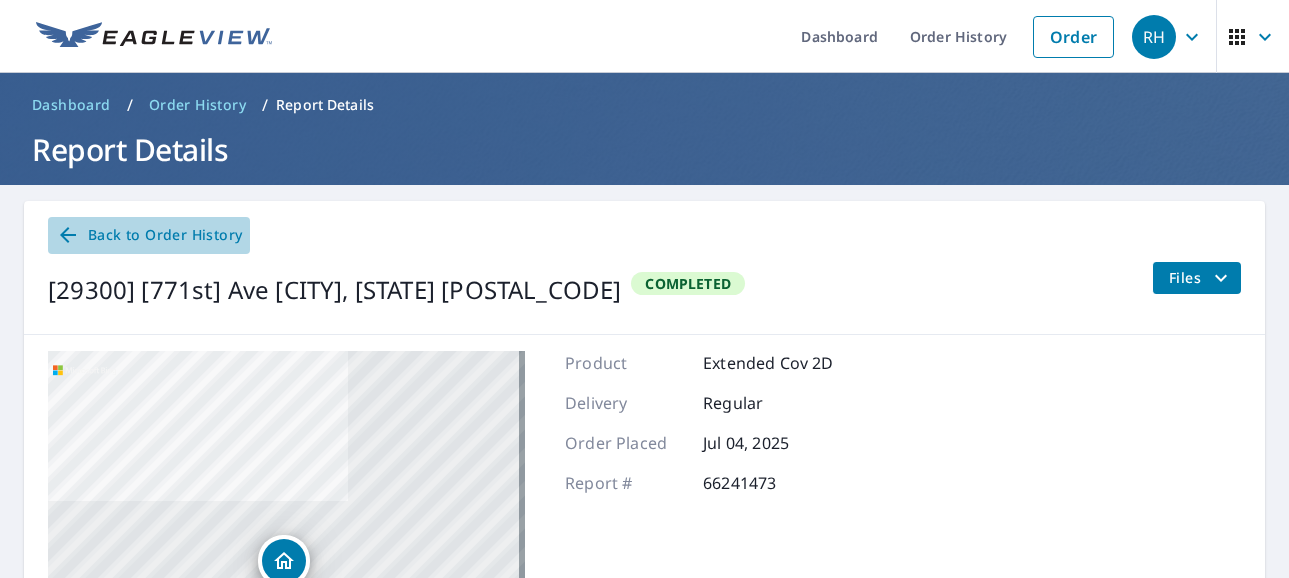 click on "Back to Order History" at bounding box center (149, 235) 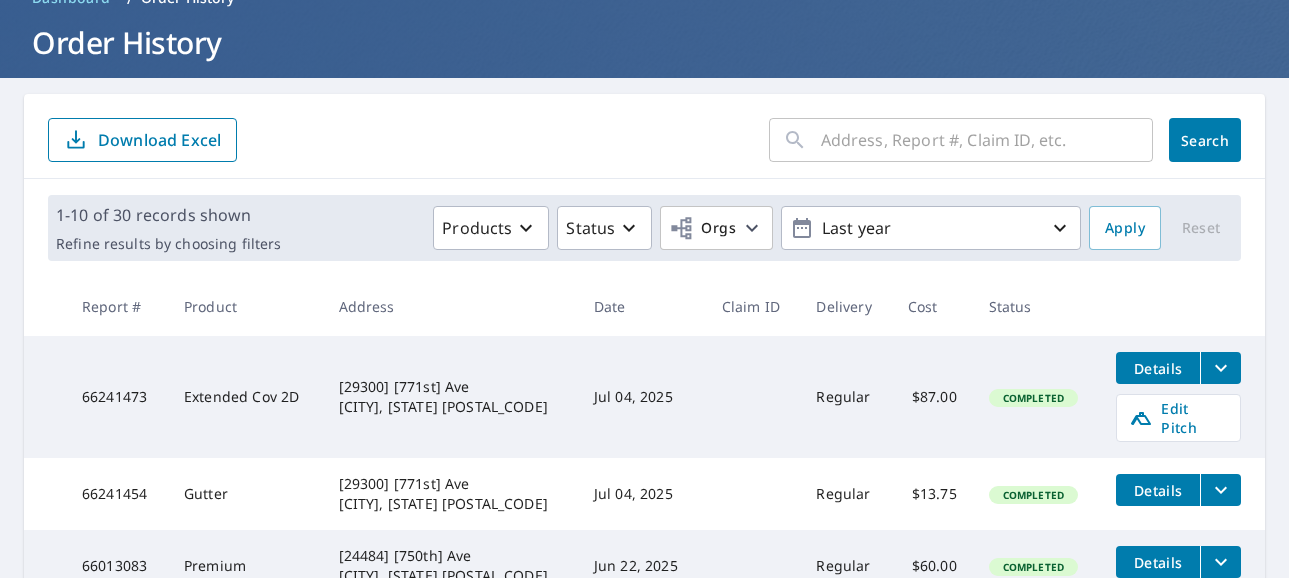 scroll, scrollTop: 200, scrollLeft: 0, axis: vertical 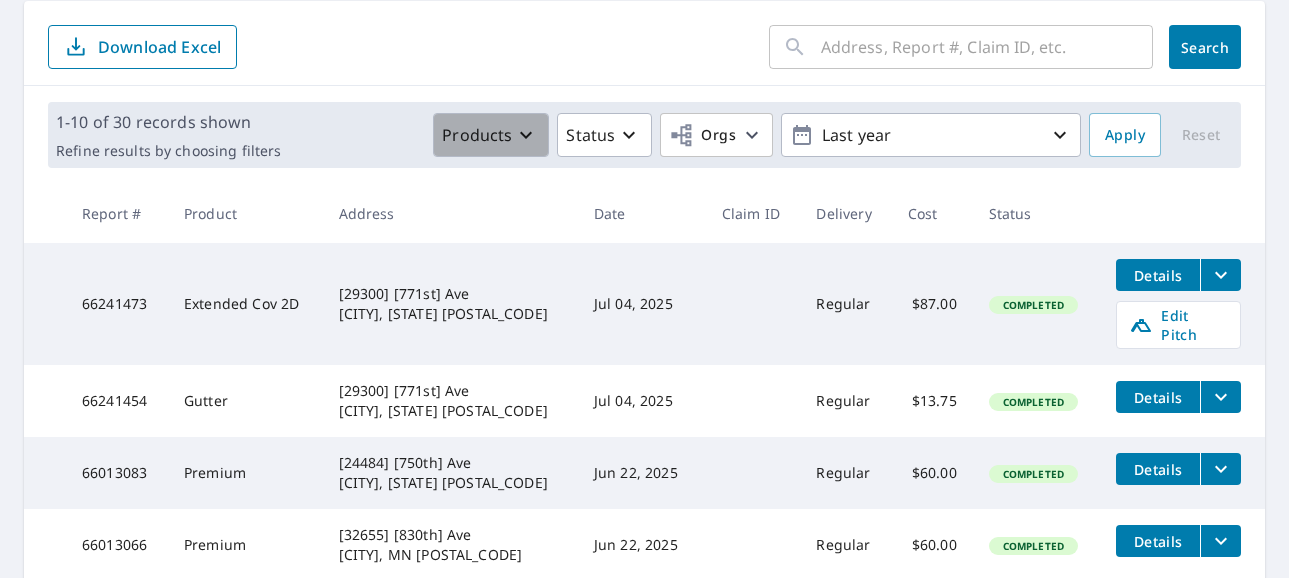 click on "Products" at bounding box center (477, 135) 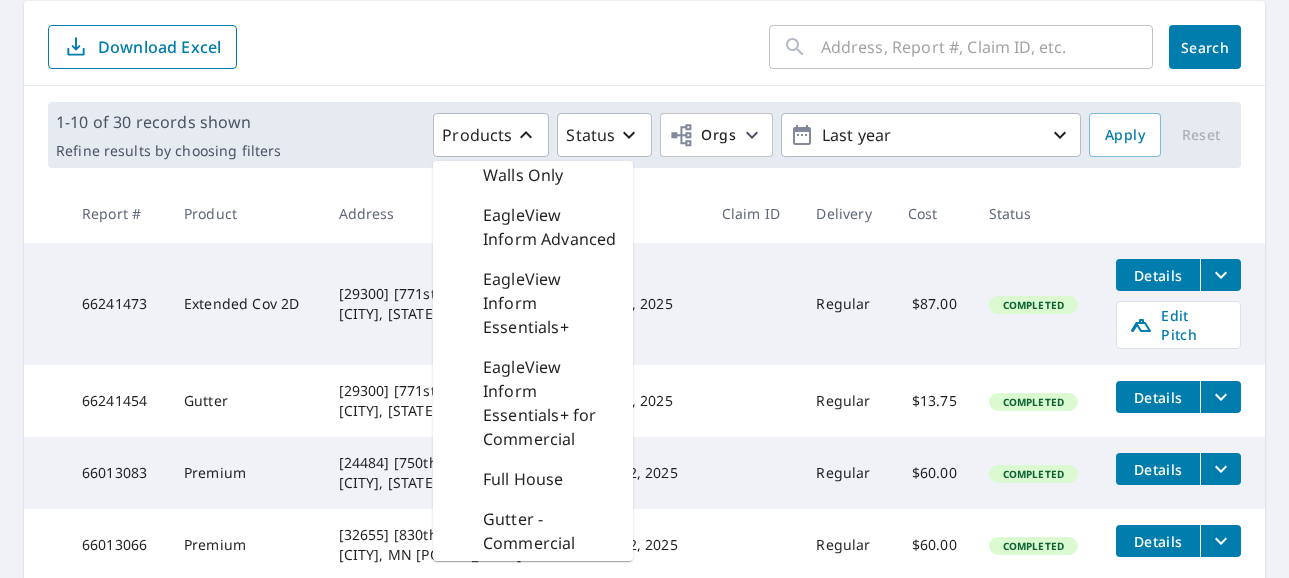 scroll, scrollTop: 200, scrollLeft: 0, axis: vertical 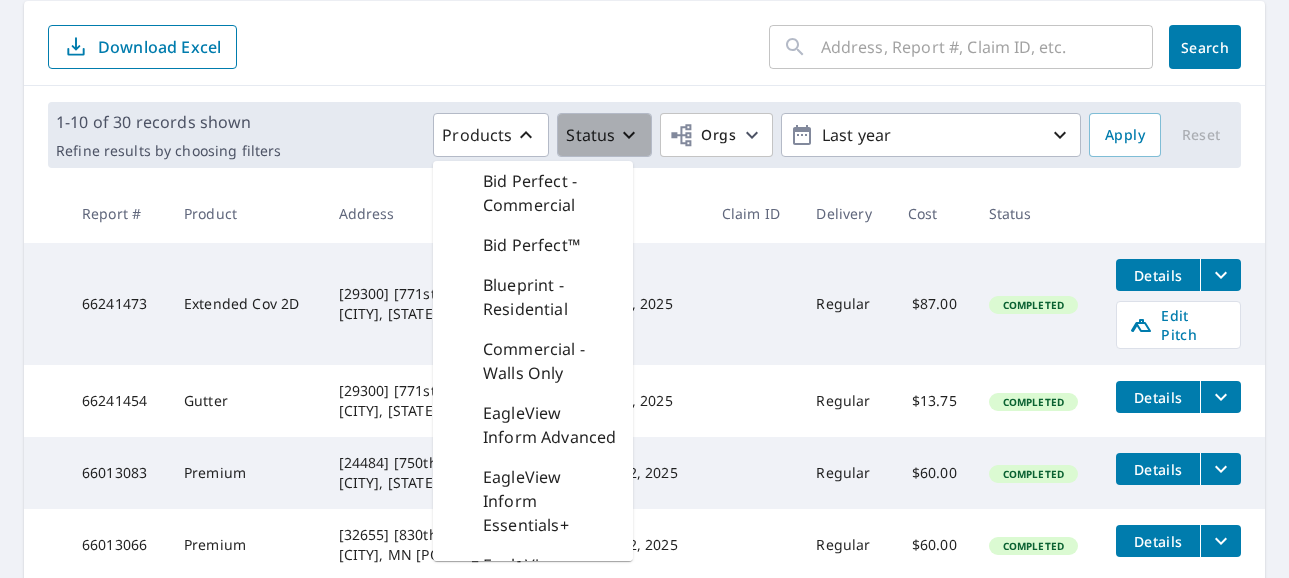 click at bounding box center (629, 135) 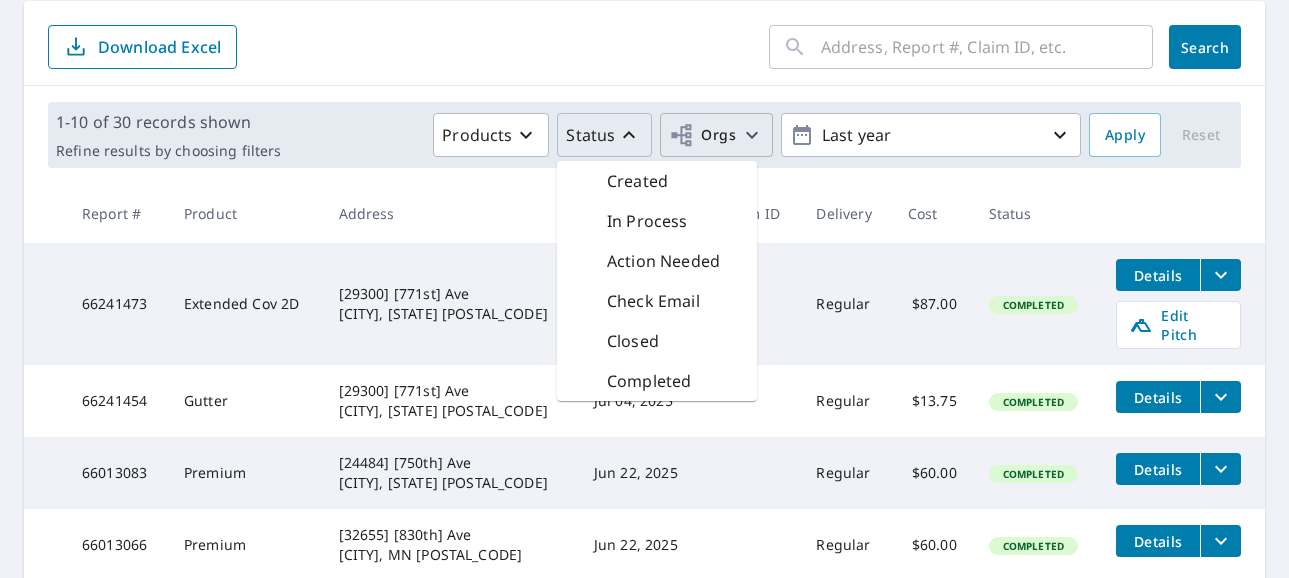 click at bounding box center [752, 135] 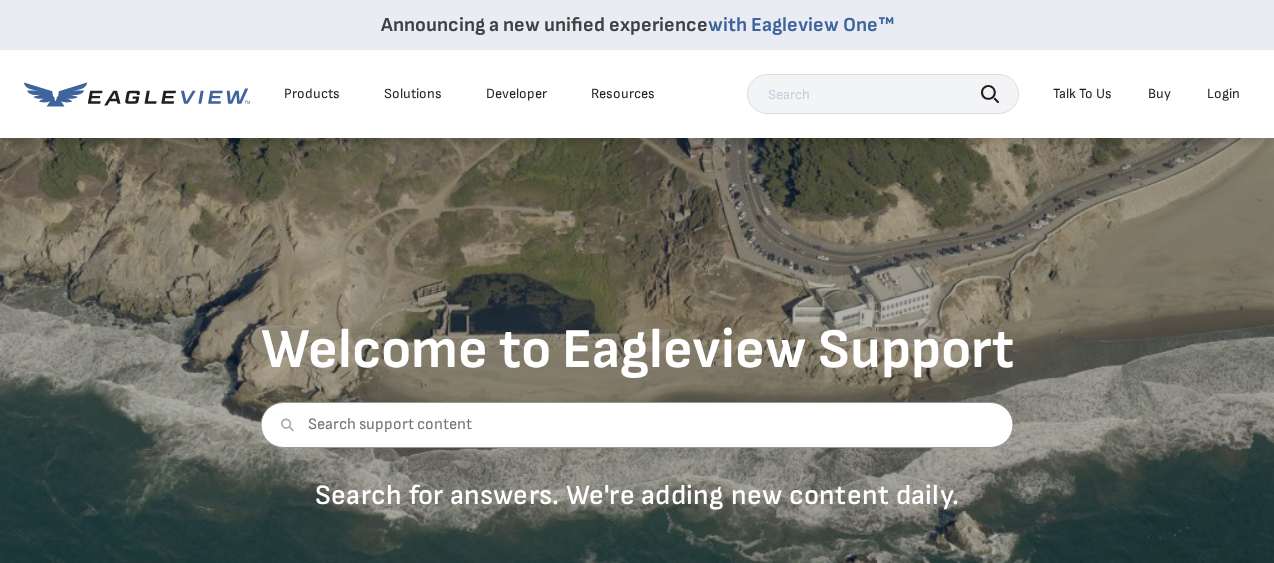 scroll, scrollTop: 0, scrollLeft: 0, axis: both 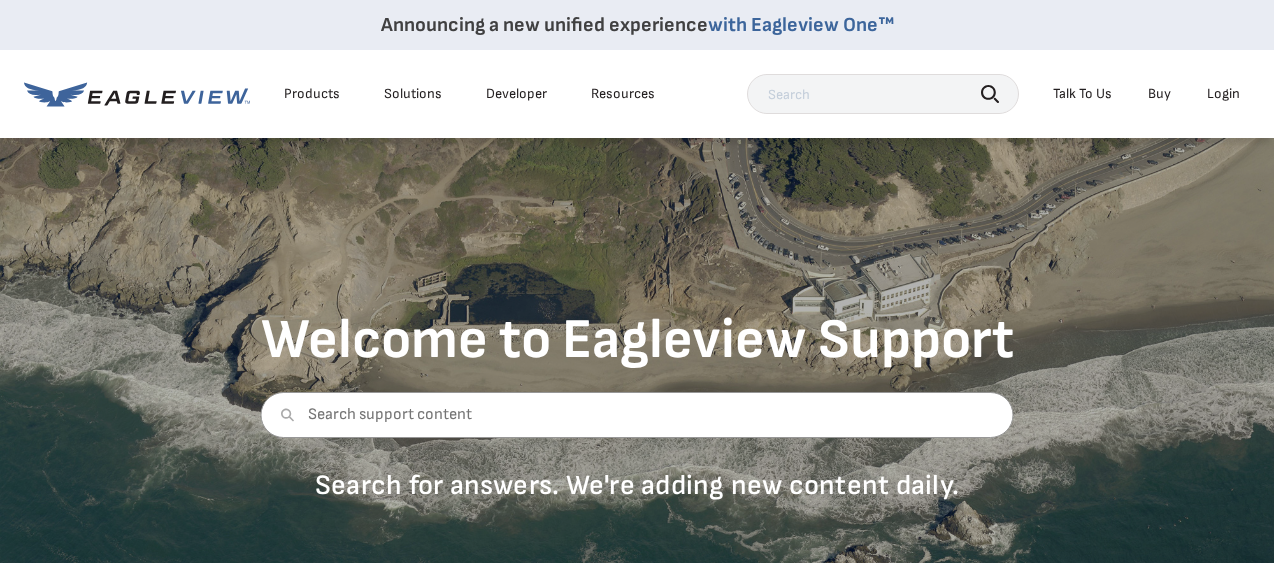 click at bounding box center (287, 415) 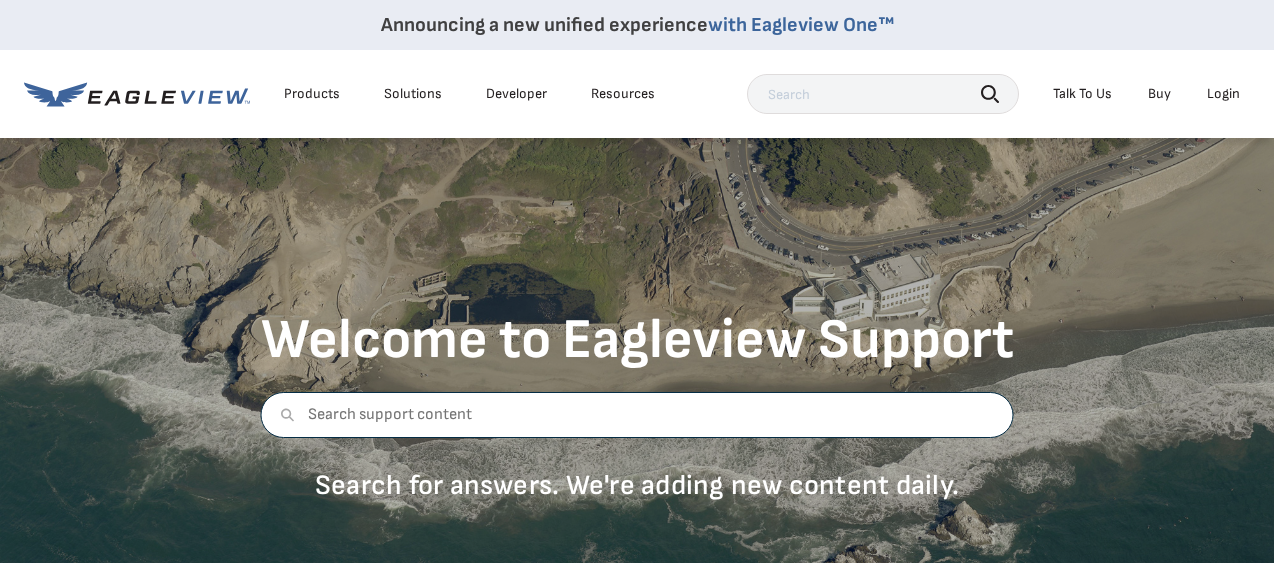 click at bounding box center [637, 415] 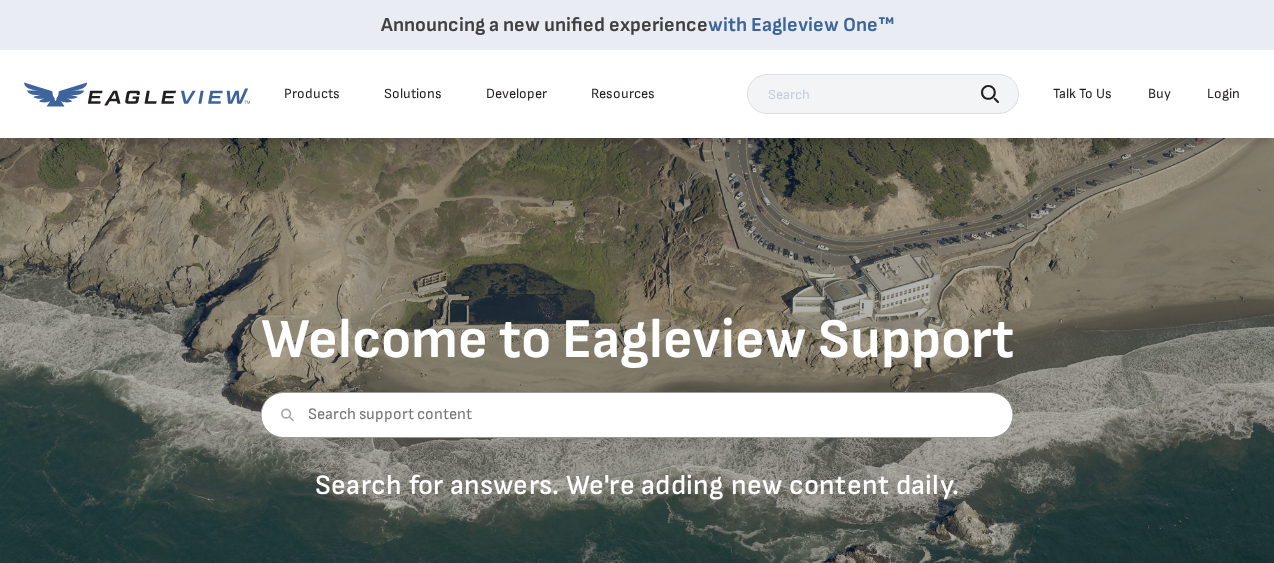 click on "Talk To Us" at bounding box center [1082, 94] 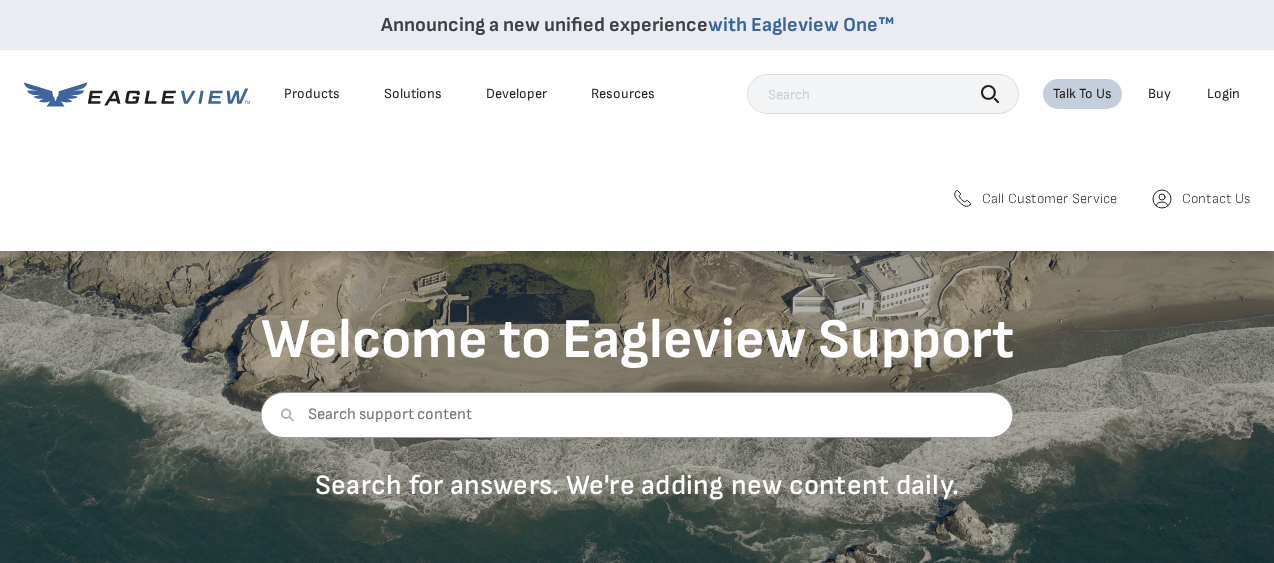 click on "Call Customer Service" at bounding box center (1050, 199) 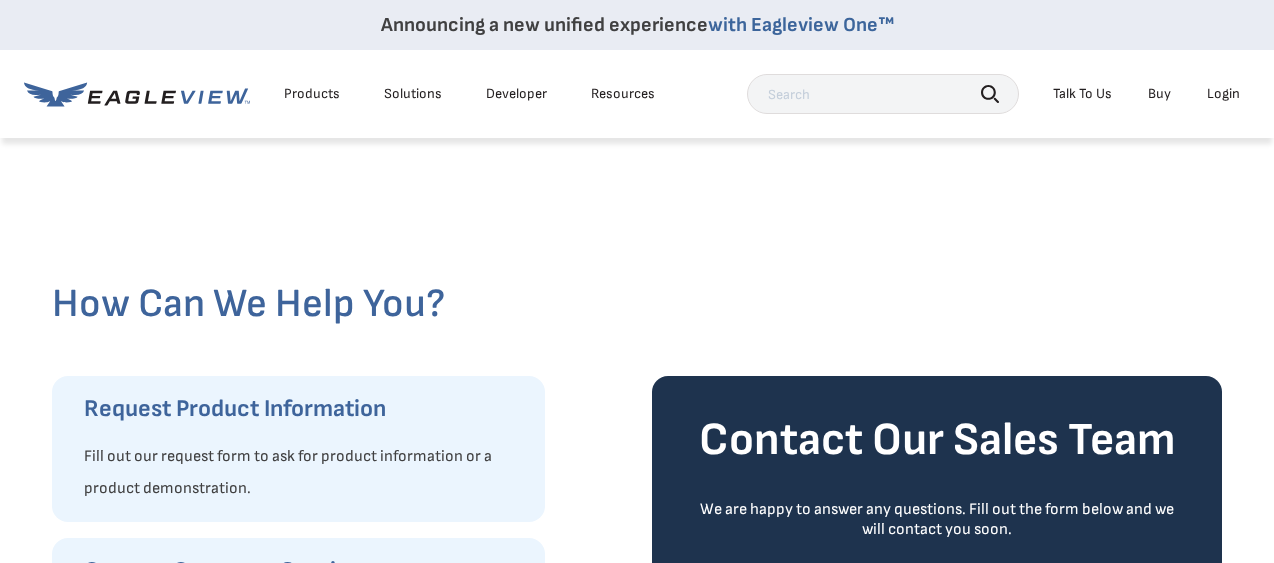 scroll, scrollTop: 0, scrollLeft: 0, axis: both 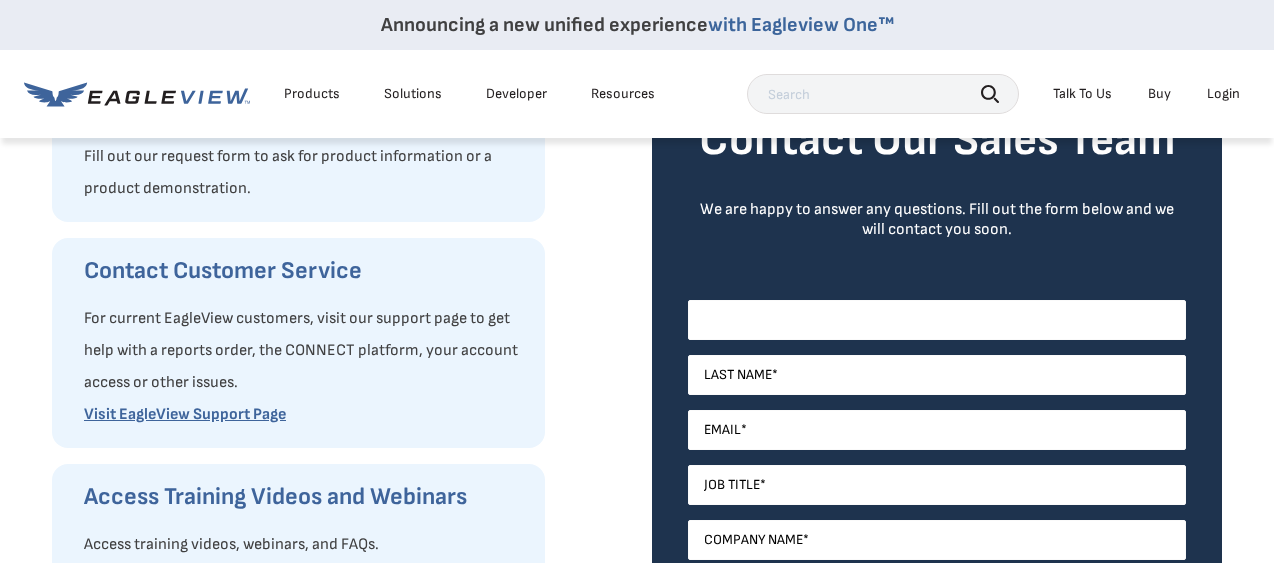 click on "First Name *" at bounding box center [937, 320] 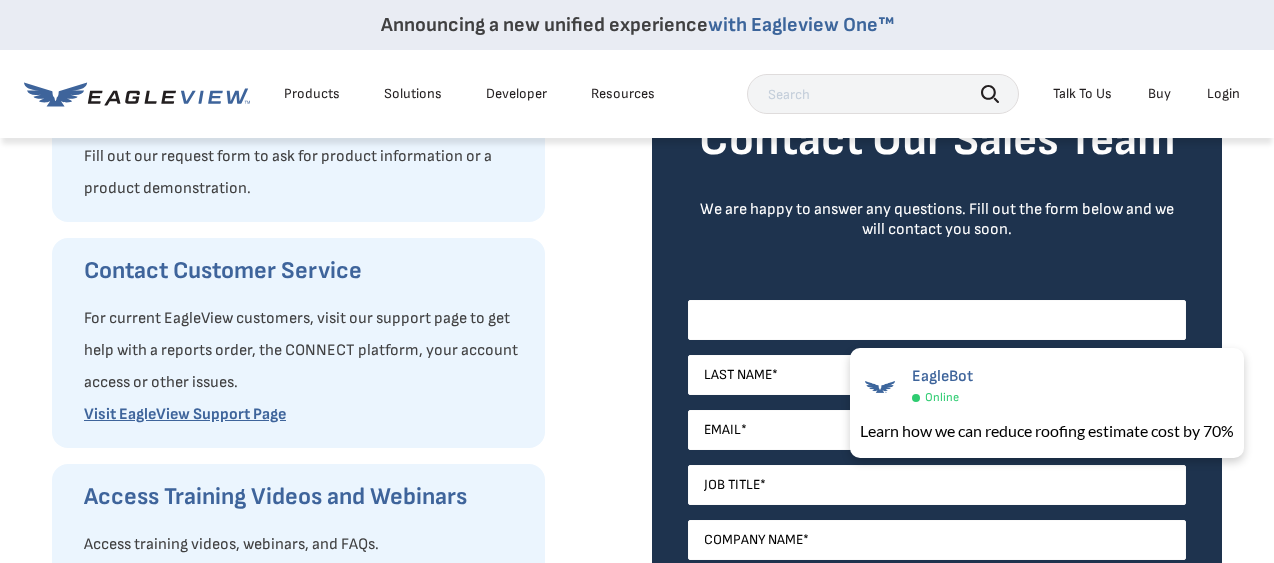 type on "[NAME]" 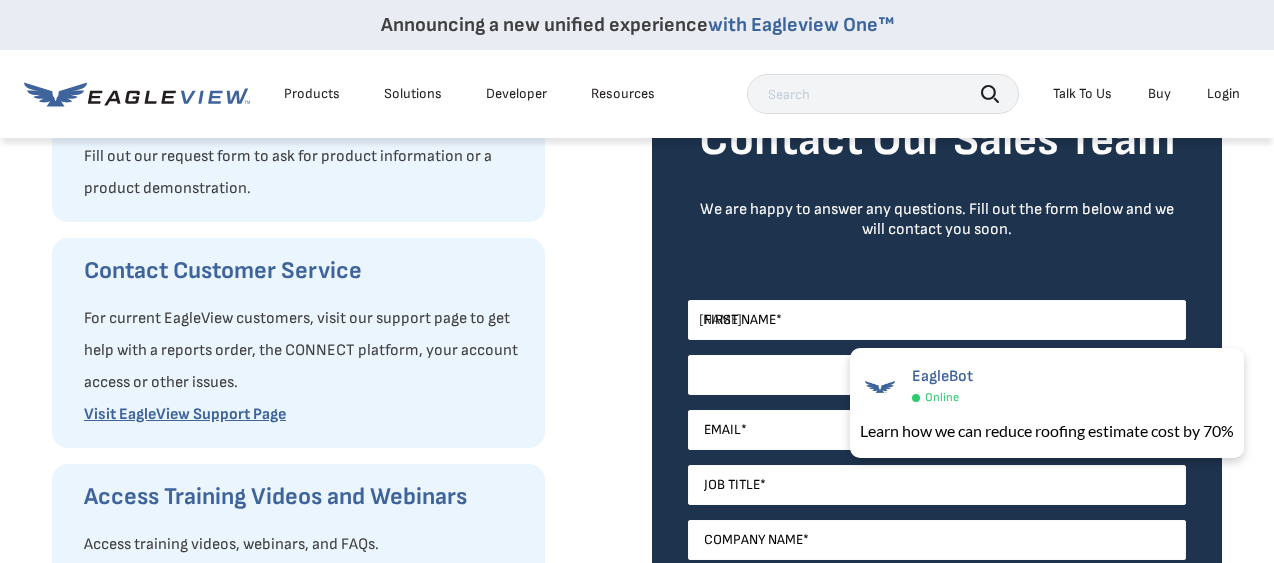 type on "[NAME]" 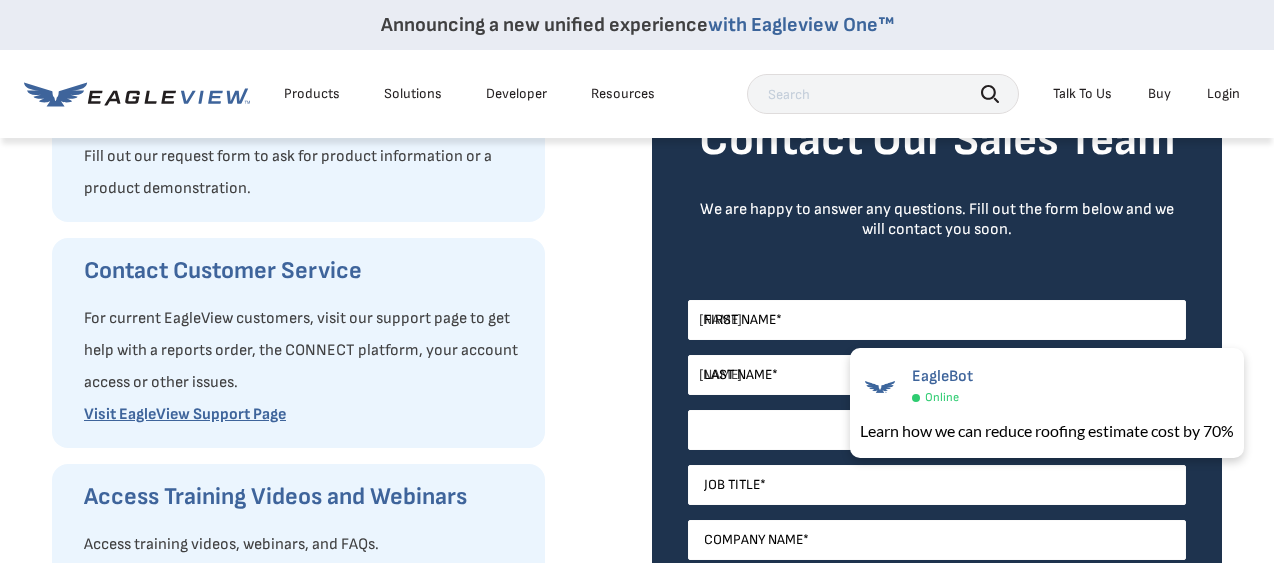 type on "[EMAIL]" 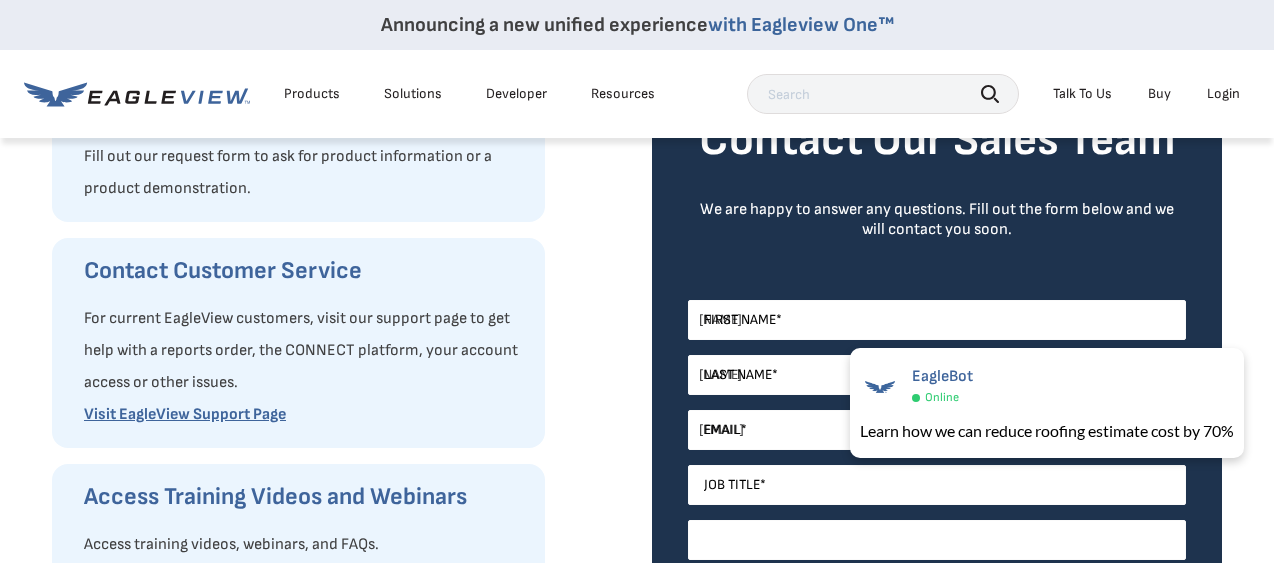 type on "We need the goverment too step up too locate illegal workers & put a stop to all illegal Contractors saying there men are covered by work comp & not paying any taxes to state or federal goverment." 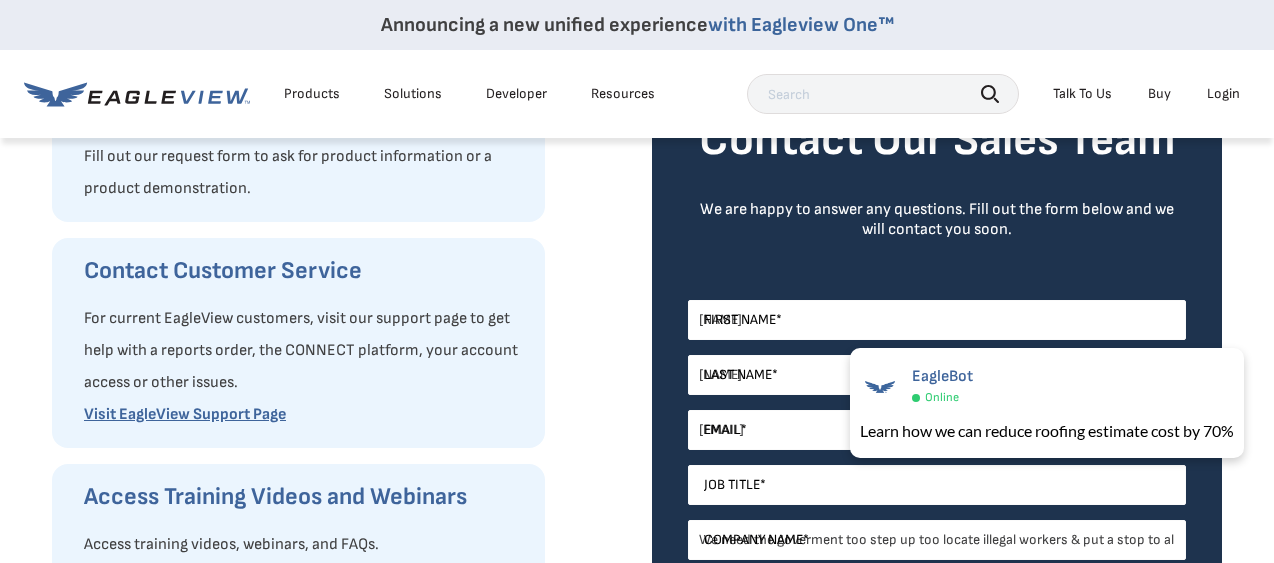 select on "[COUNTRY]" 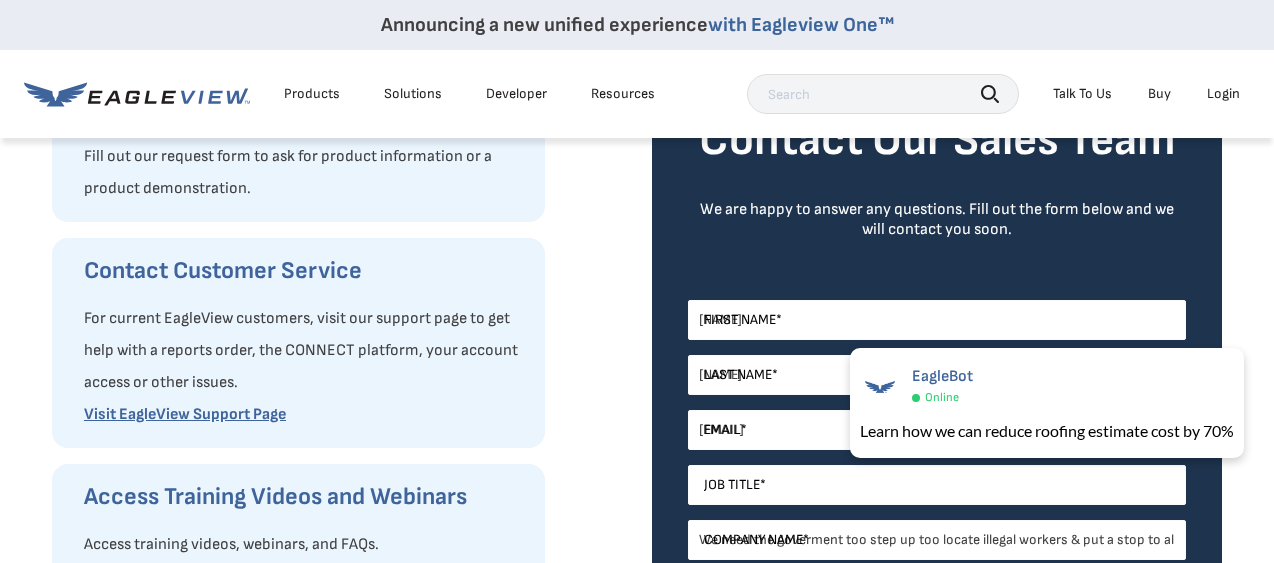 type on "[NUMBER]" 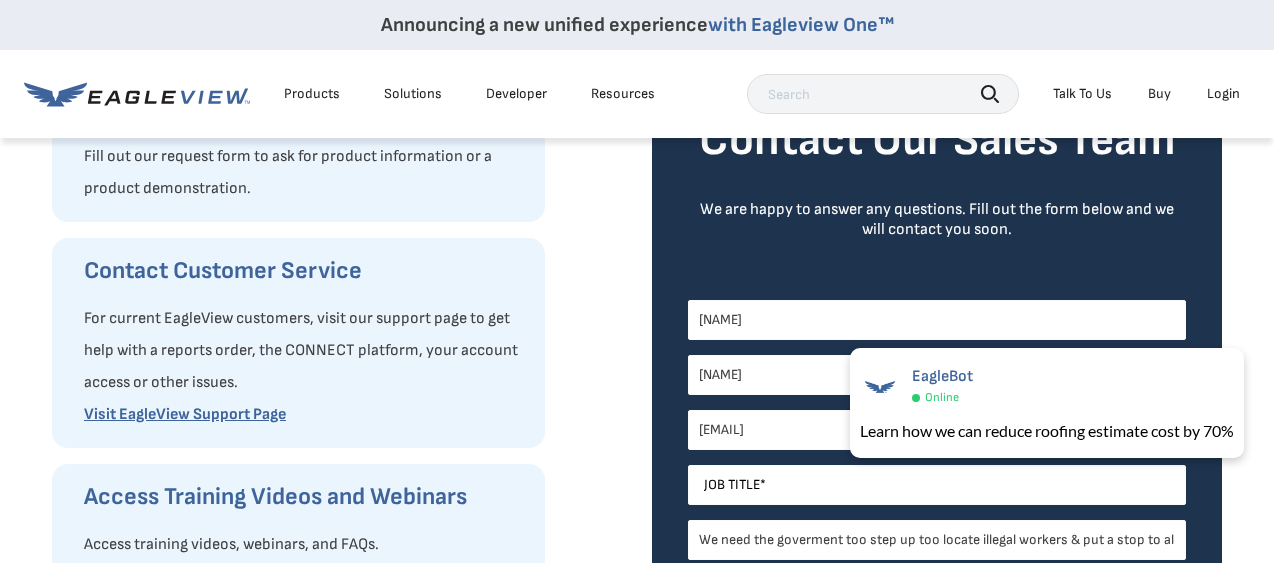 select on "[STATE]" 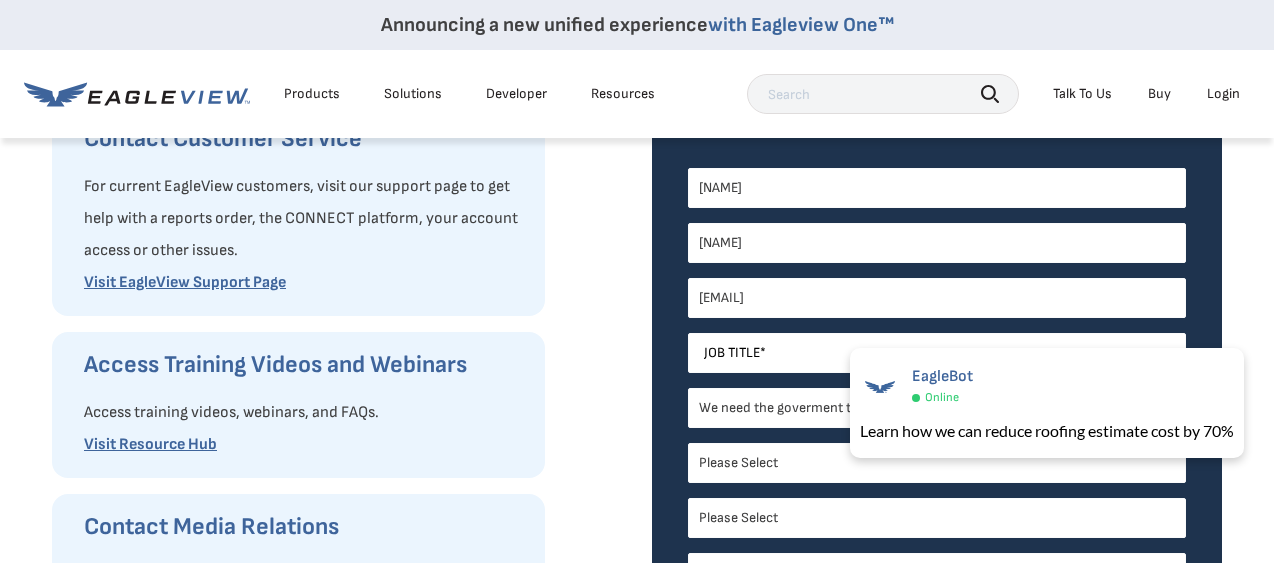 scroll, scrollTop: 500, scrollLeft: 0, axis: vertical 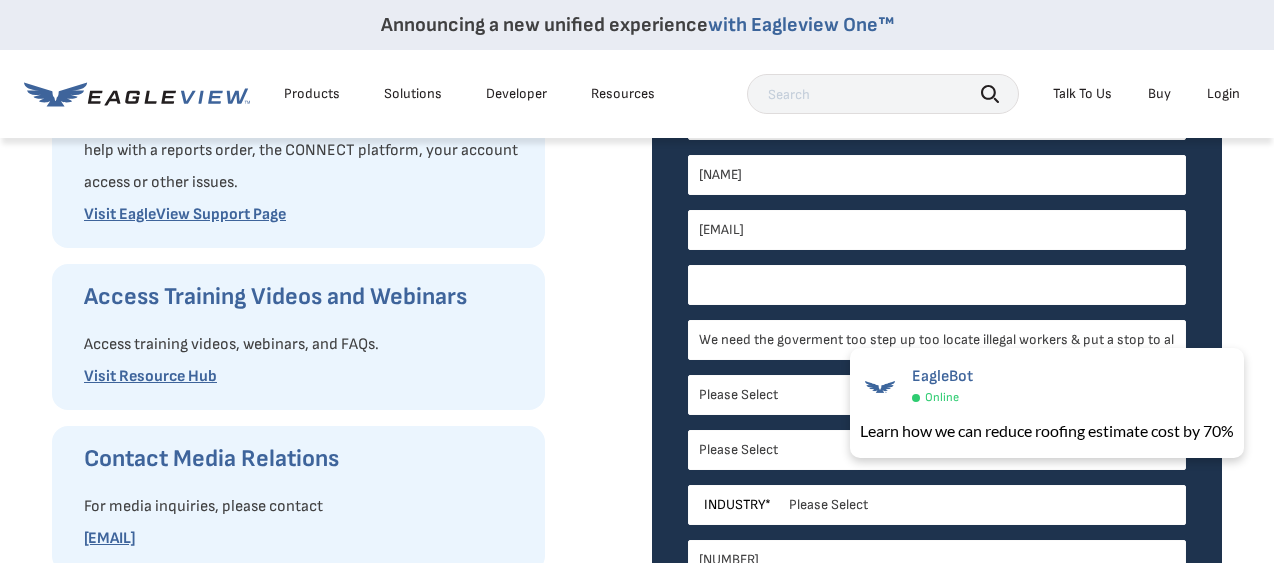 click on "Job Title *" at bounding box center [937, 285] 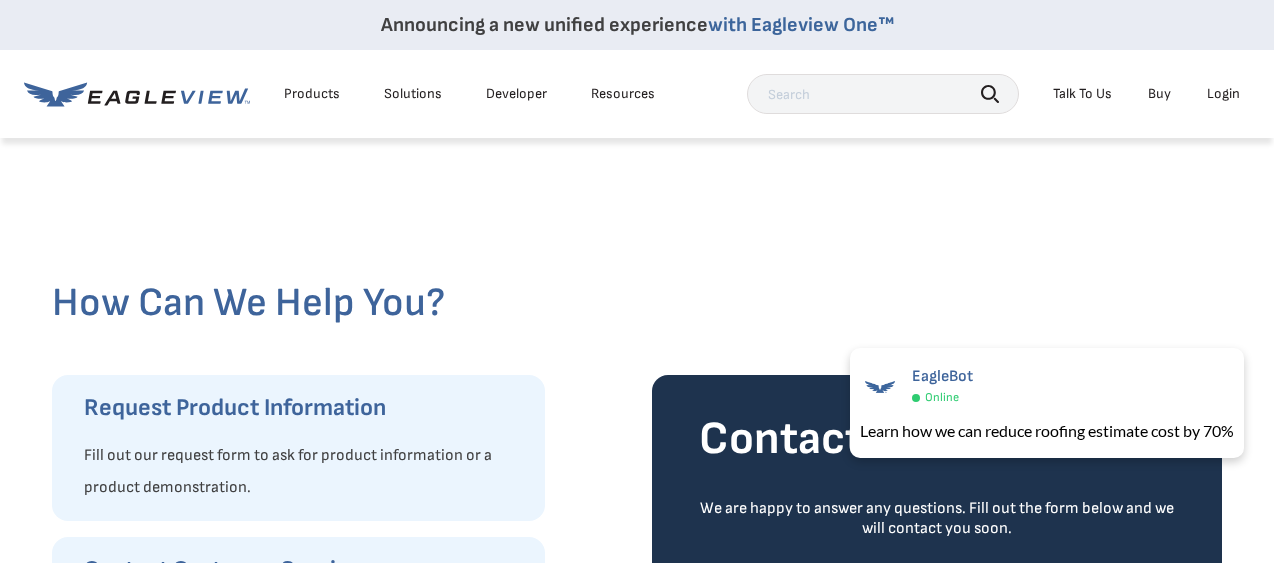 scroll, scrollTop: 0, scrollLeft: 0, axis: both 